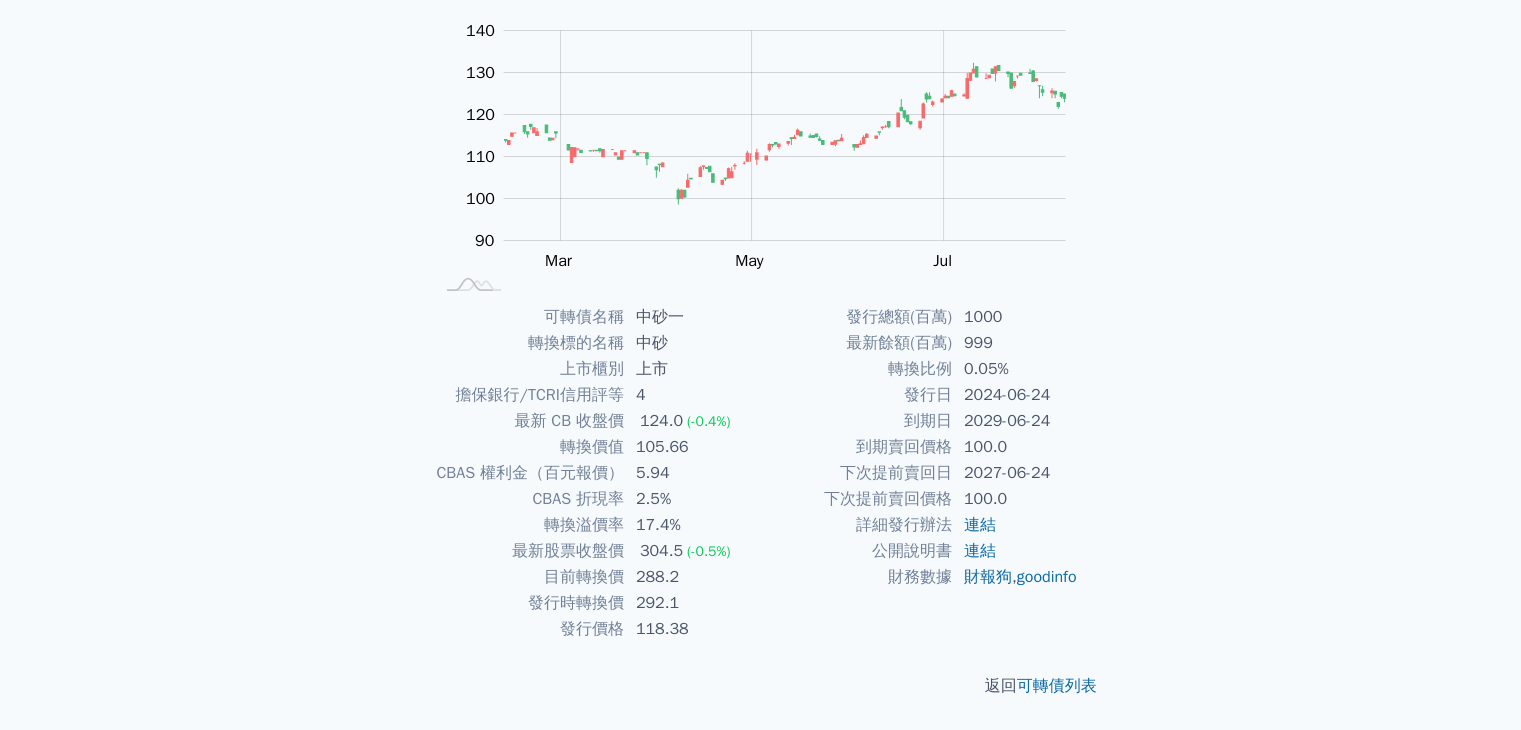scroll, scrollTop: 0, scrollLeft: 0, axis: both 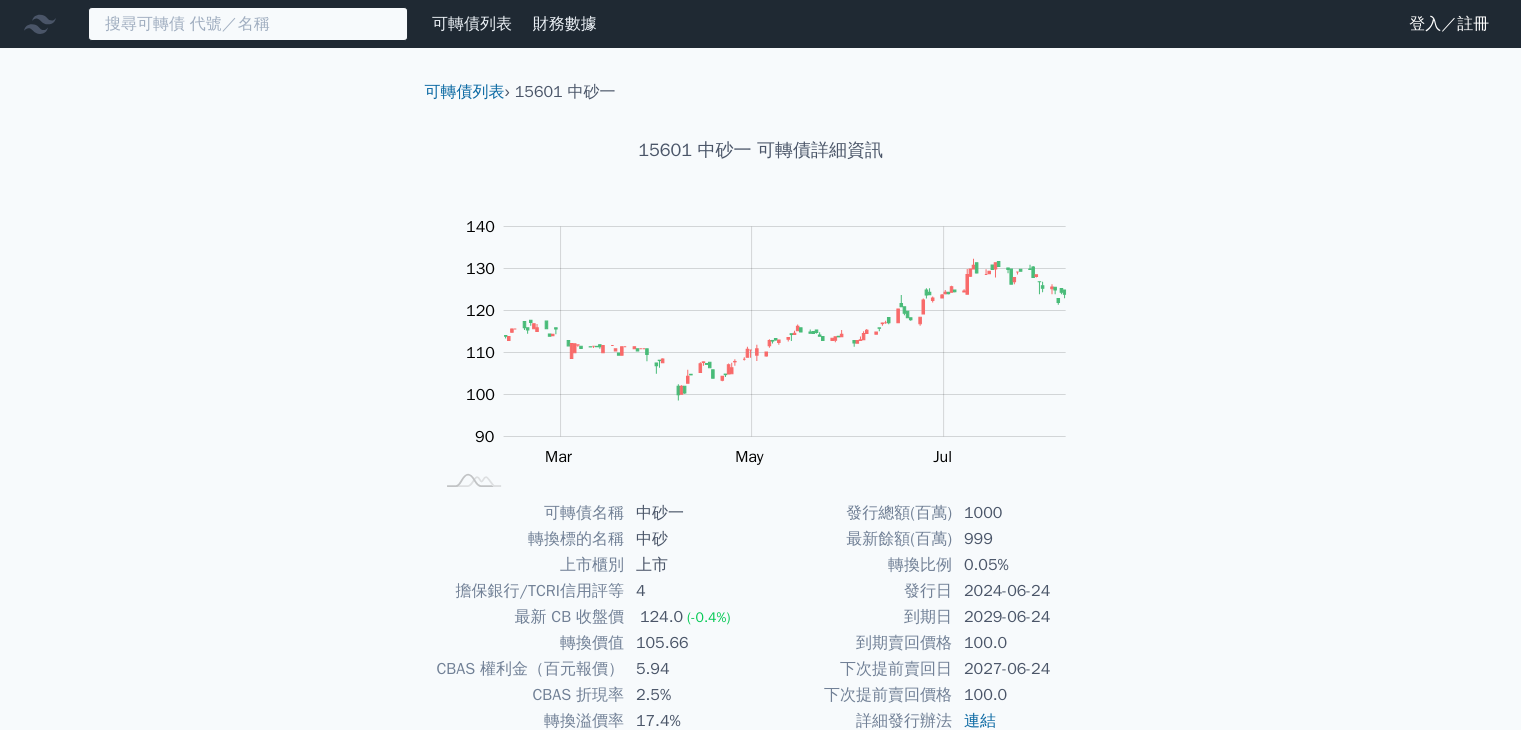 click at bounding box center (248, 24) 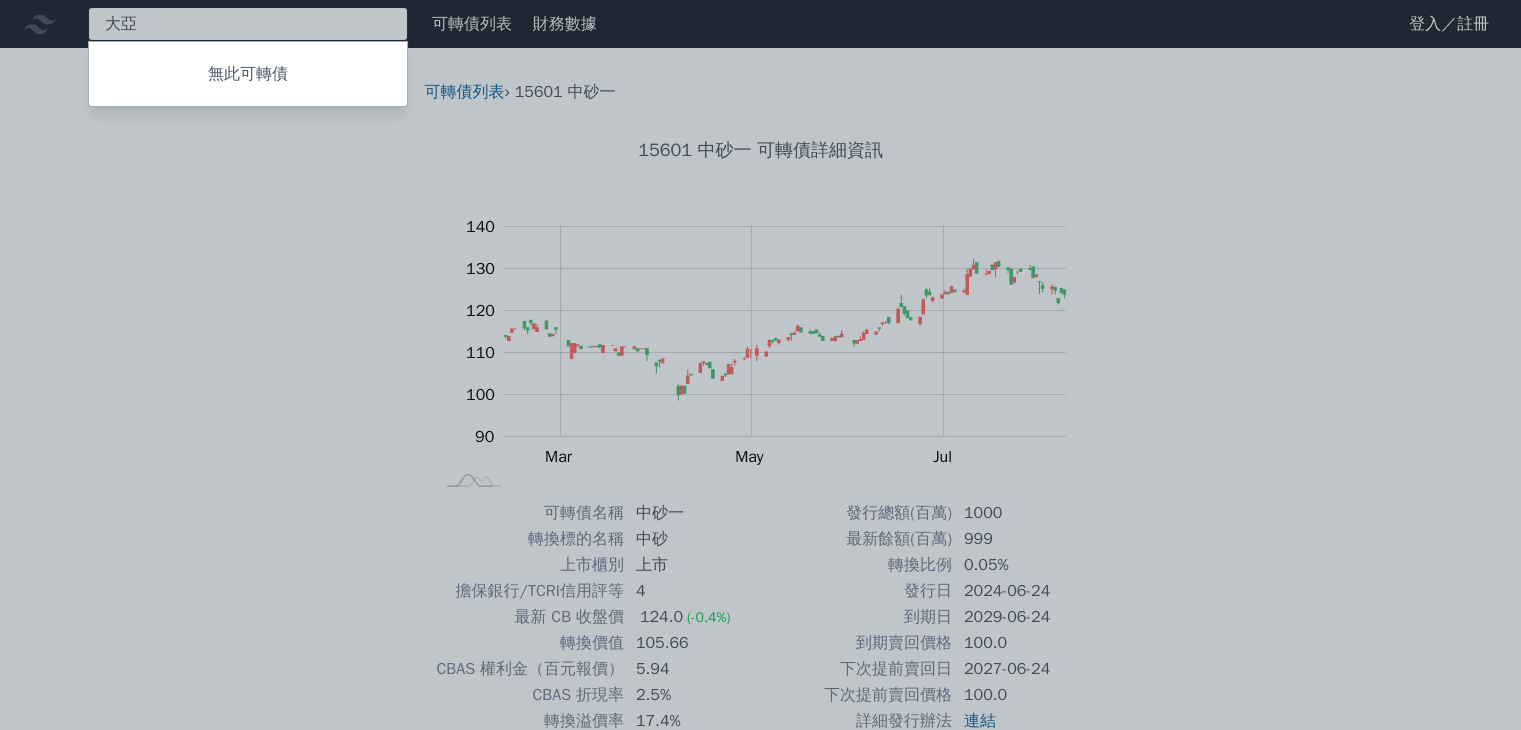 type on "打" 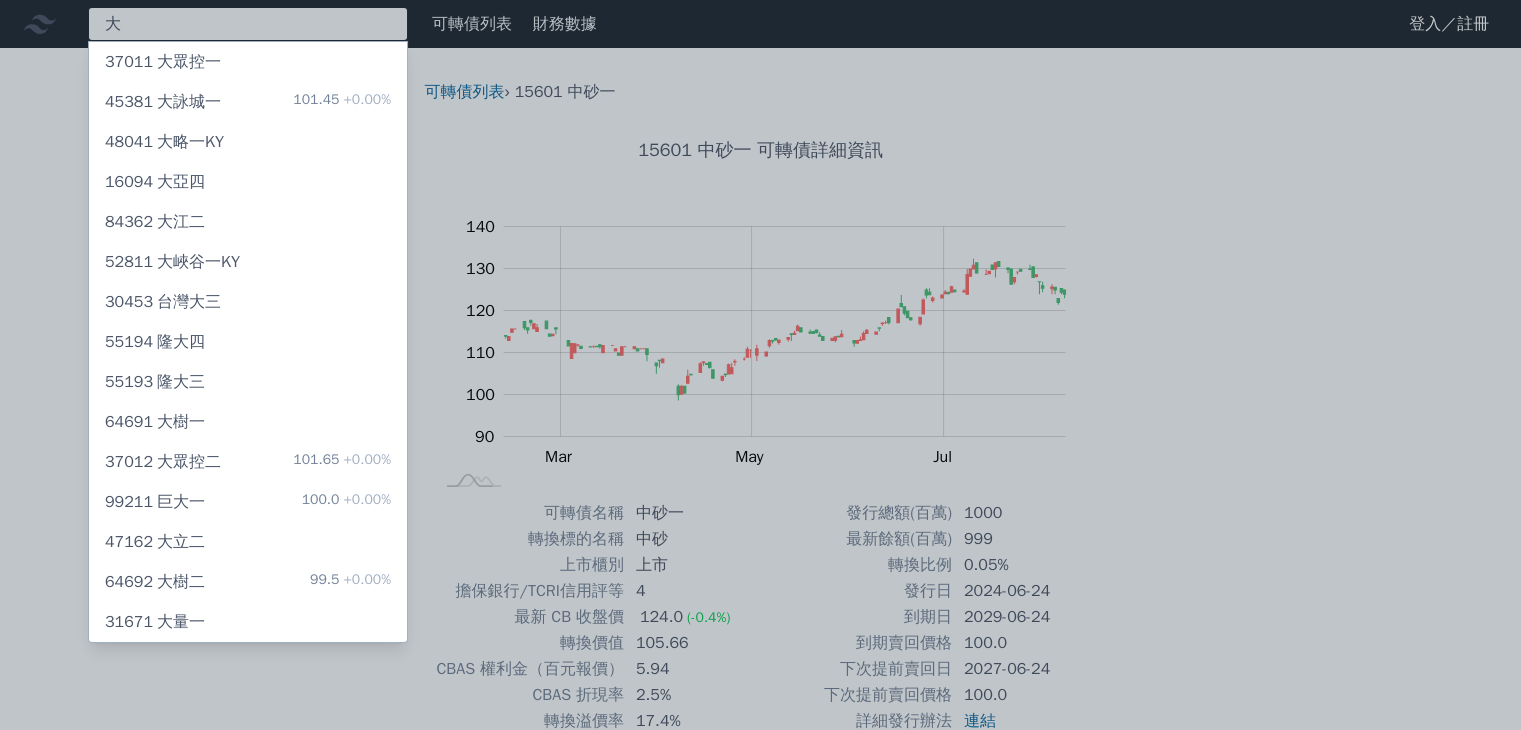 type on "大" 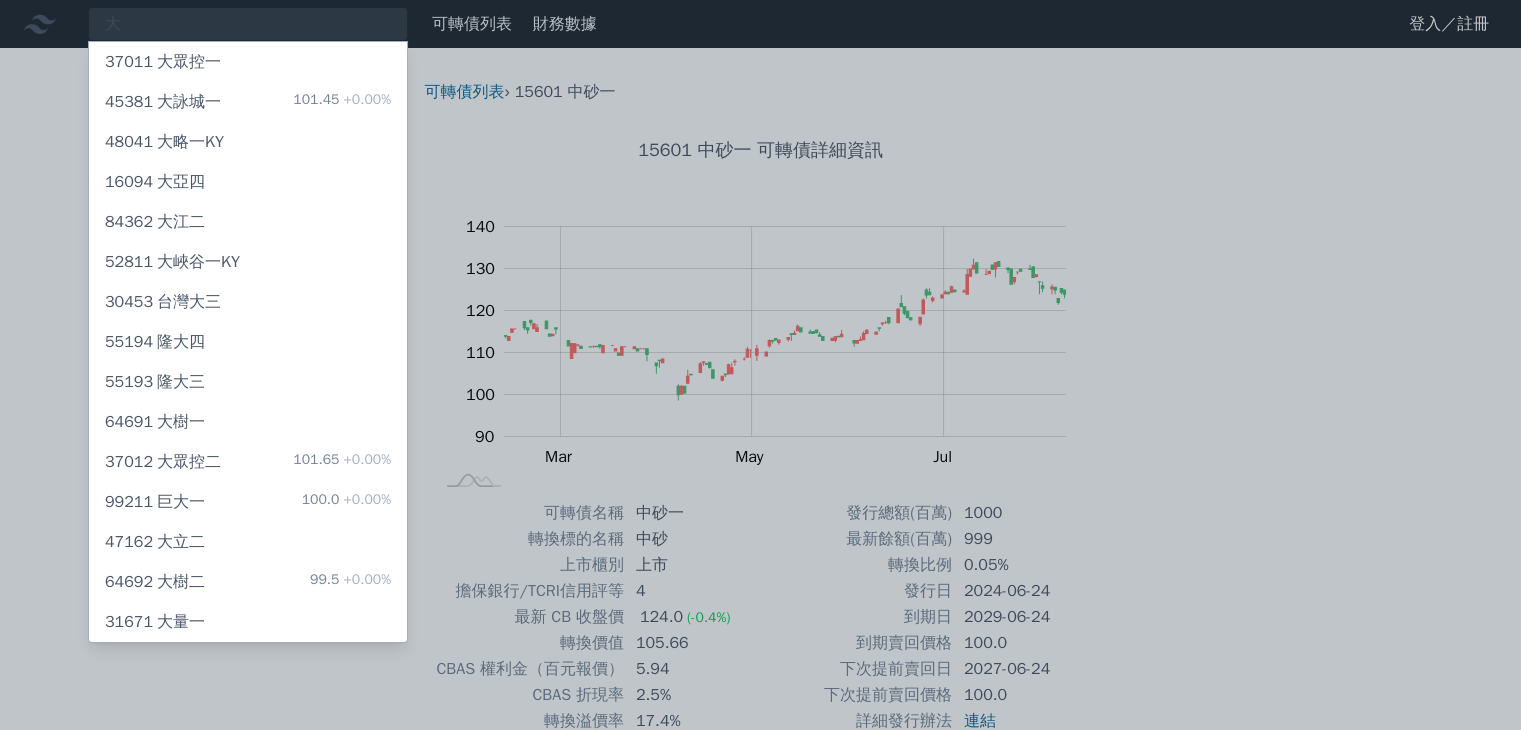 click on "大眾控
37011 大眾控一
45381 大詠城一
101.45 +0.00%
48041 大略一KY
16094 大亞四
84362 大江二
52811 大峽谷一KY
30453 台灣大三
55194 隆大四
55193 隆大三
64691 大樹一
37012 大眾控二
101.65 +0.00%
99211 100.0" at bounding box center (760, 463) 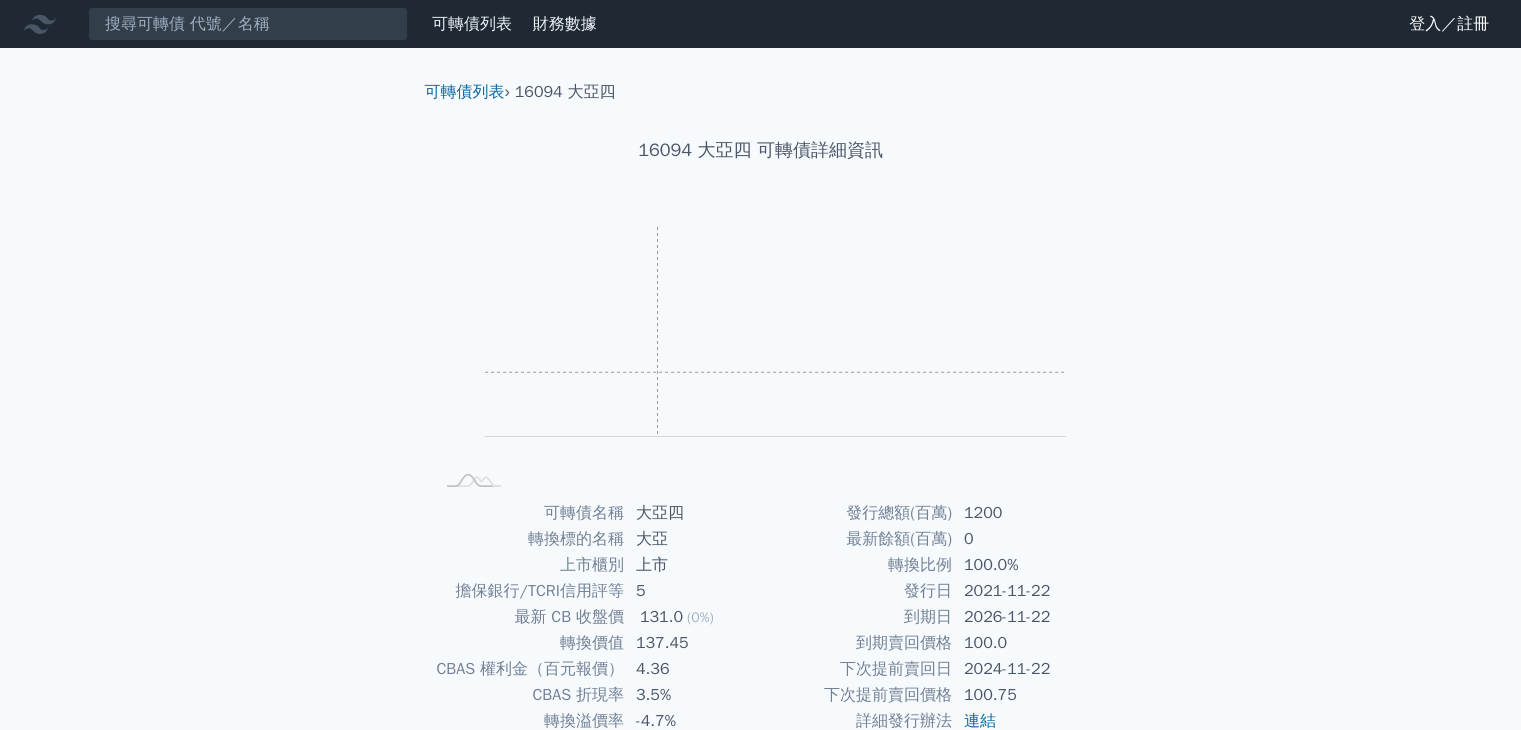 scroll, scrollTop: 0, scrollLeft: 0, axis: both 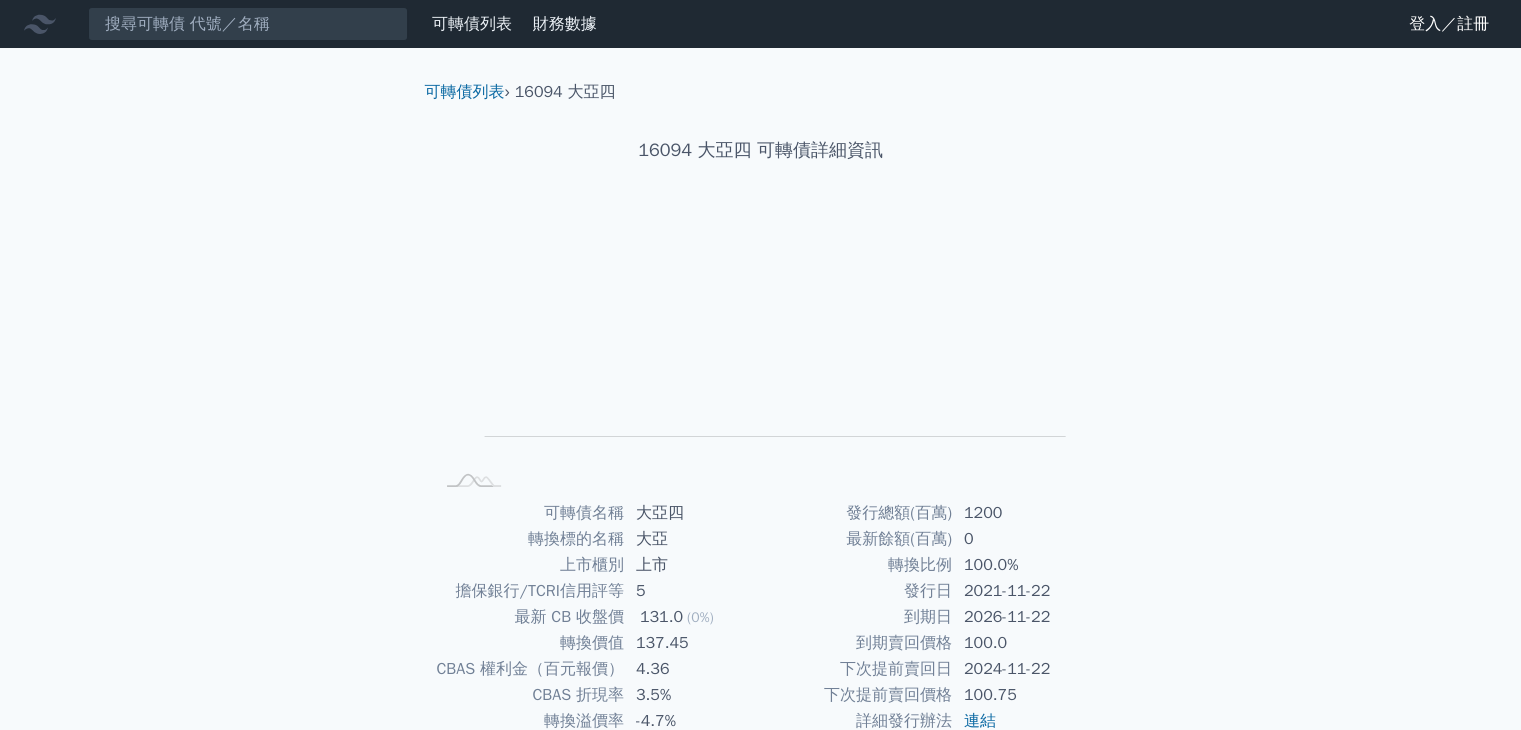 click on "可轉債列表
財務數據
可轉債列表
財務數據
登入／註冊
登入／註冊
可轉債列表  ›
16094 大亞四
16094 大亞四 可轉債詳細資訊
Zoom Out L L Chart created using amCharts library
5" at bounding box center (760, 463) 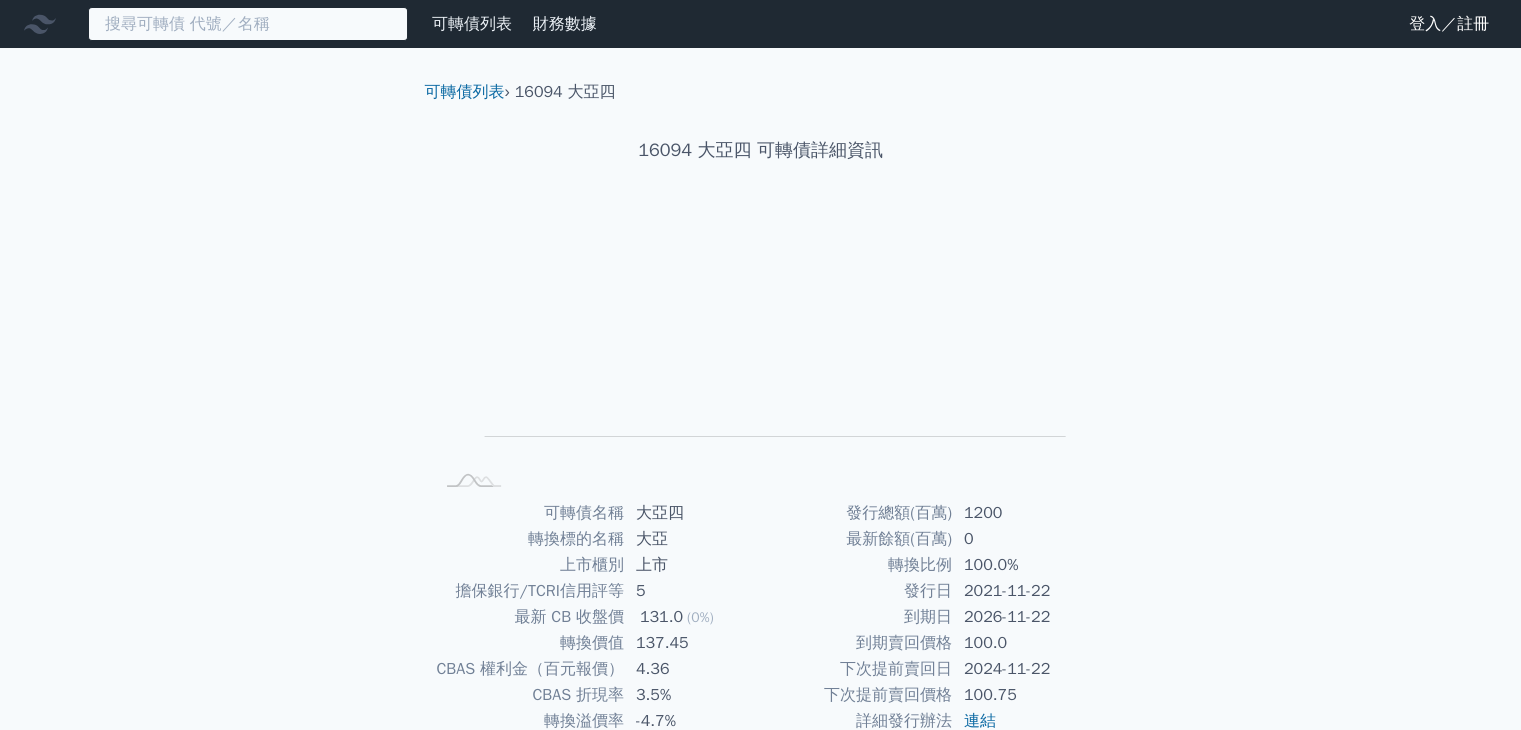 click at bounding box center [248, 24] 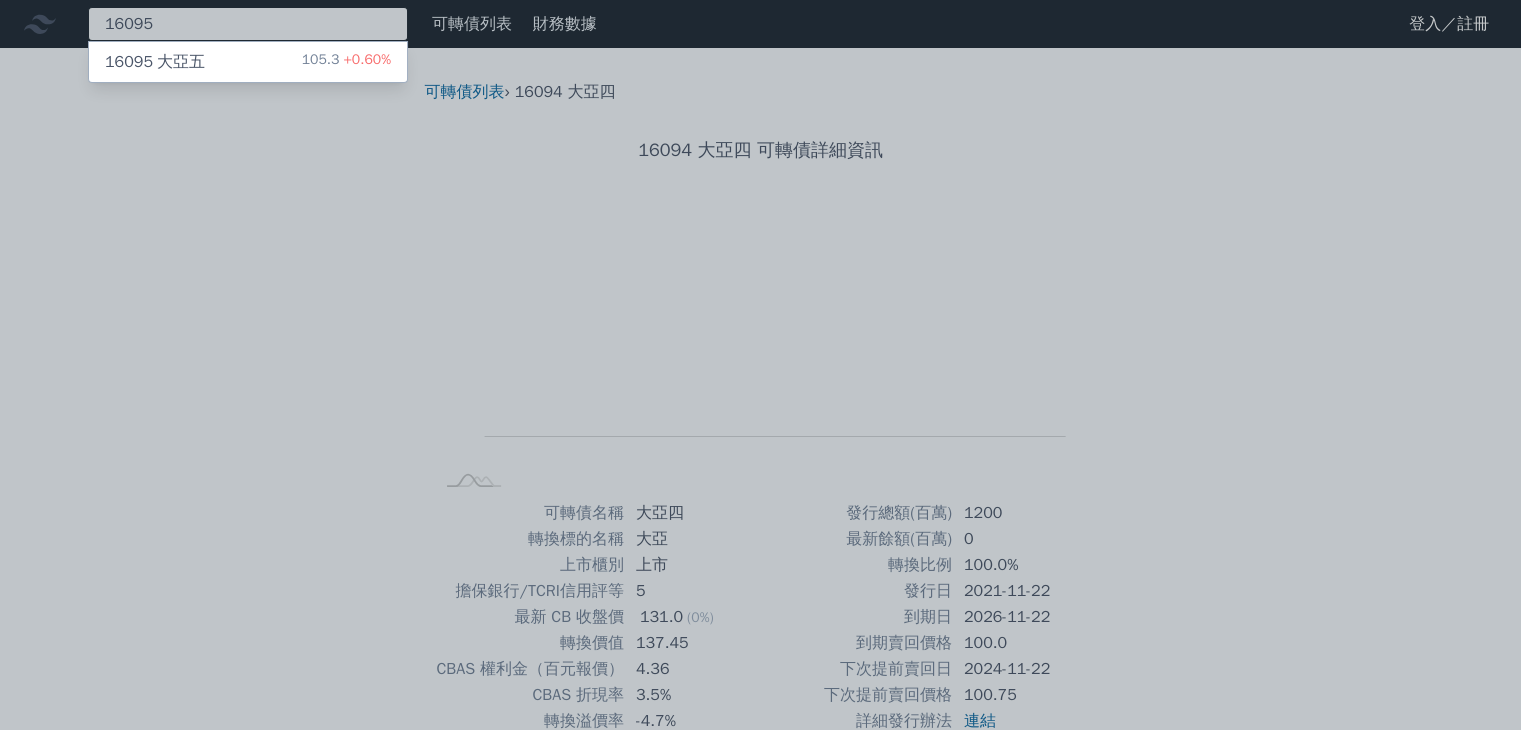 type on "16095" 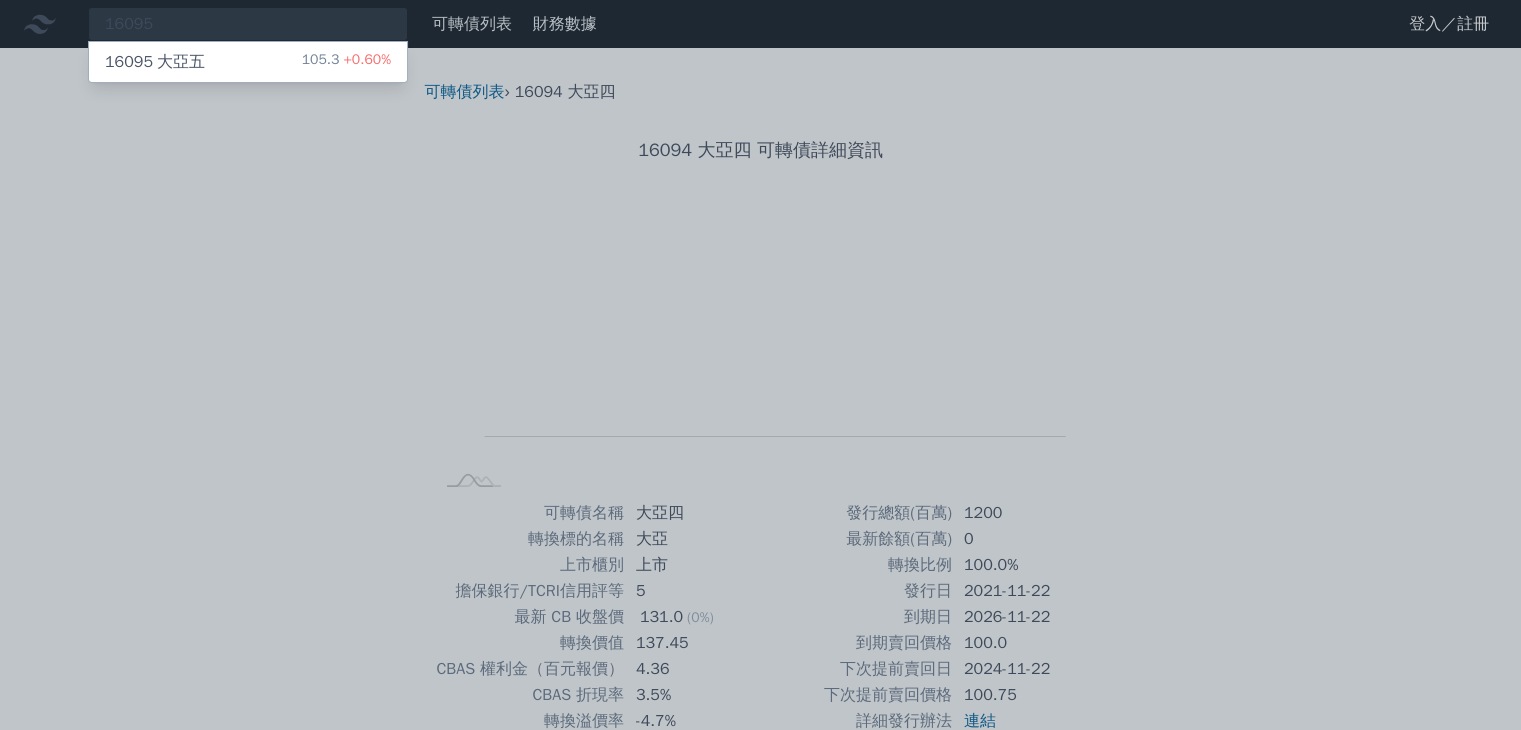 click on "16095 大亞五
105.3 +0.60%" at bounding box center [248, 62] 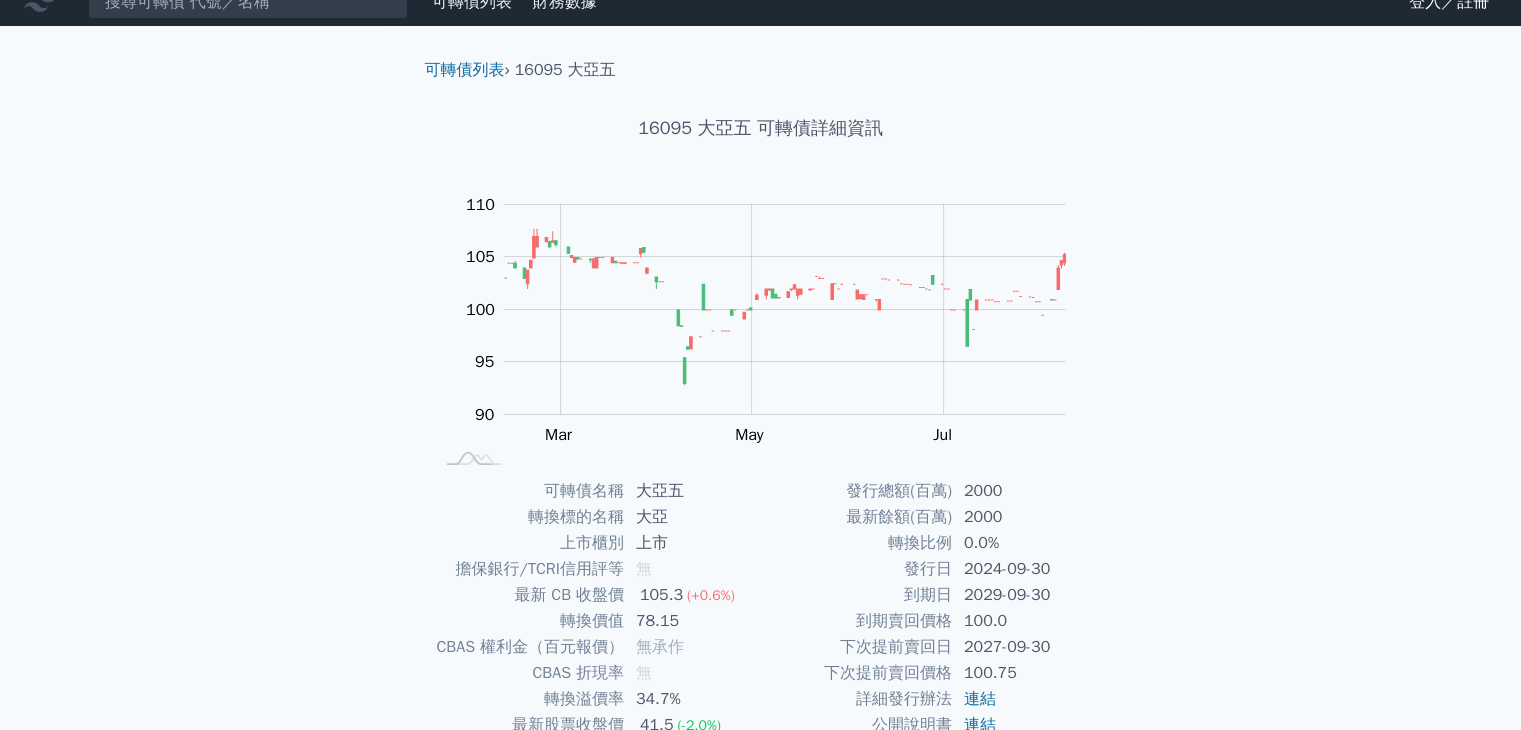 scroll, scrollTop: 0, scrollLeft: 0, axis: both 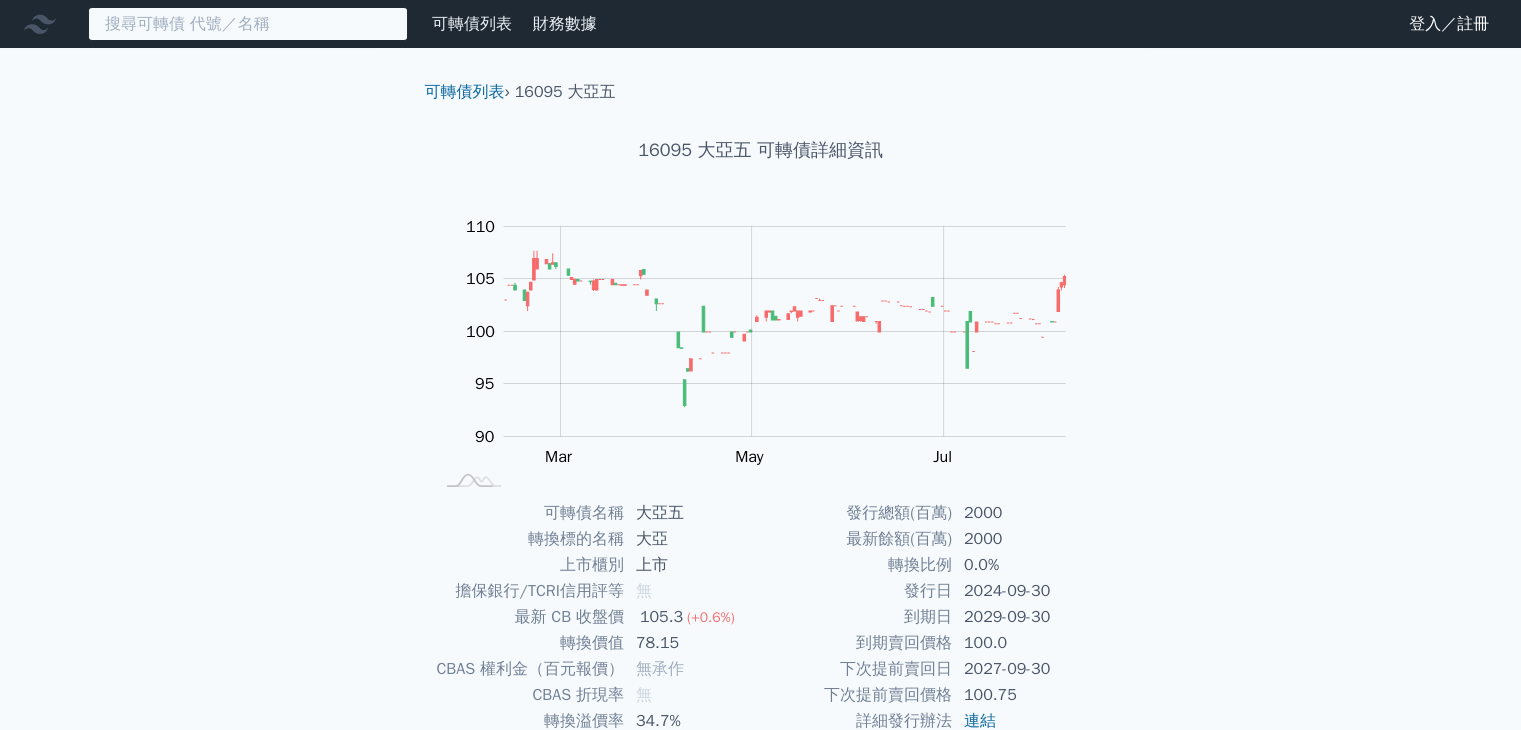 click at bounding box center (248, 24) 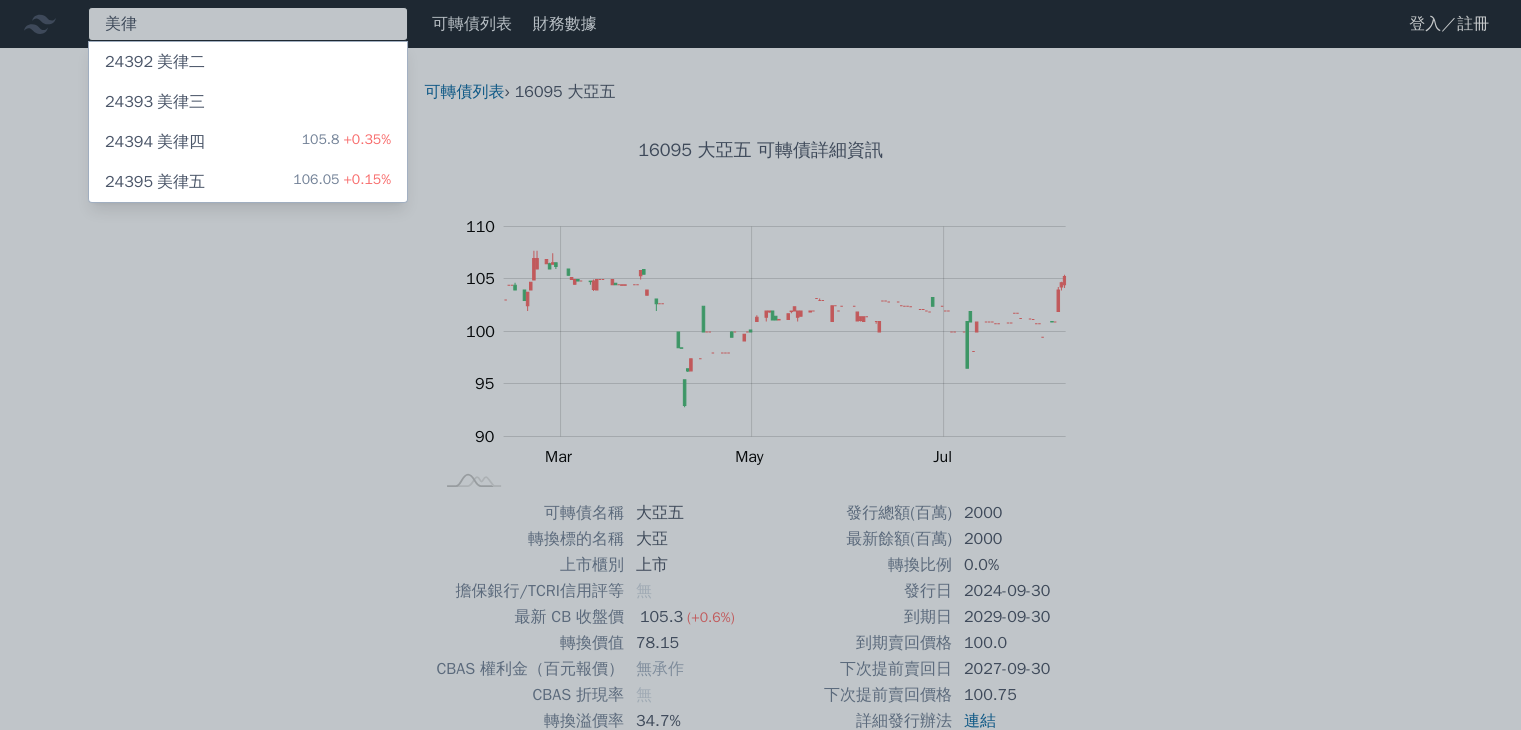 type on "美律" 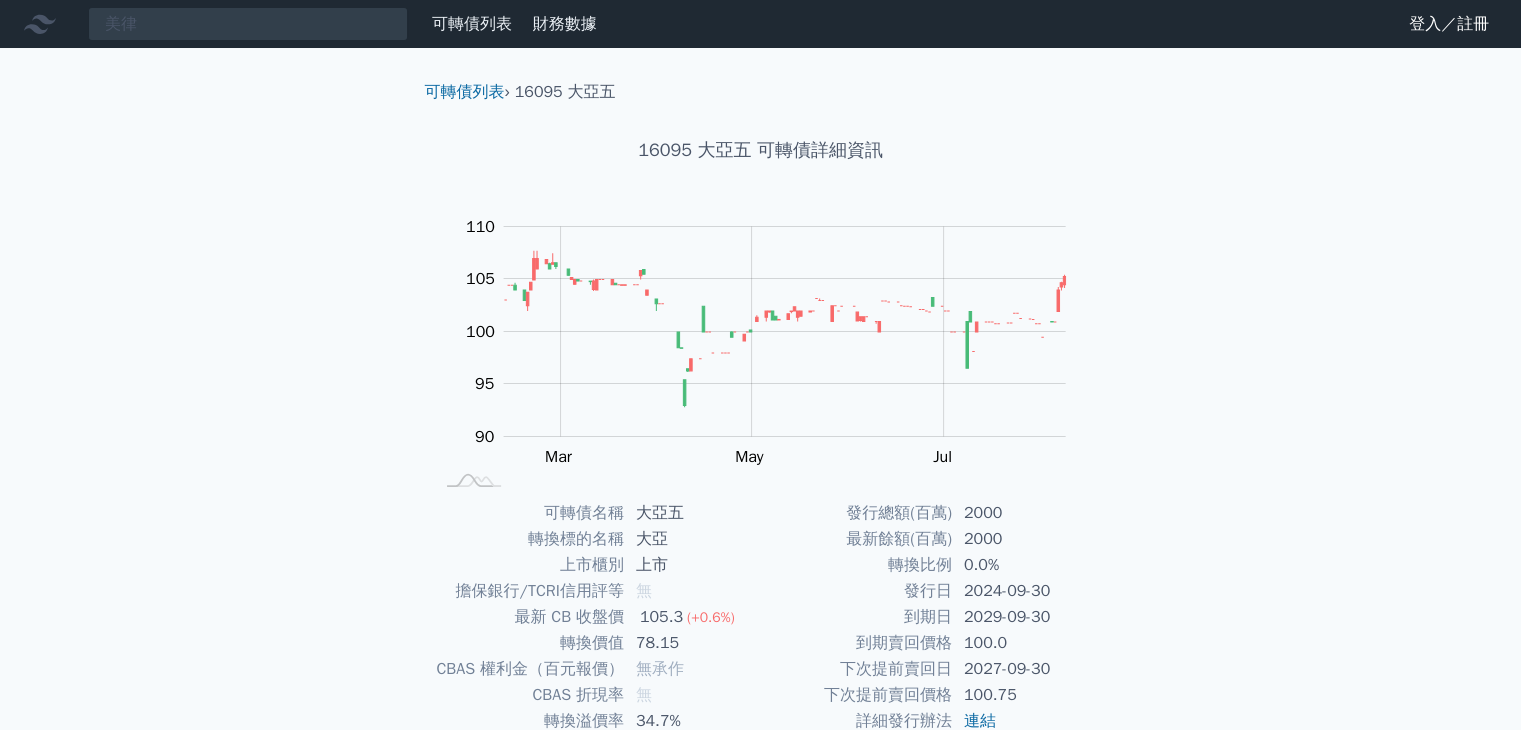 click on "美律
可轉債列表
財務數據
可轉債列表
財務數據
登入／註冊
登入／註冊
可轉債列表  ›
16095 大亞五
16095 大亞五 可轉債詳細資訊
Zoom Out 100 80 85 90 95 100 105 110 115 L Jan 2025 Mar May Jul Sep 開: 100 高: 100.05 低: 99.5 收: 99.5" at bounding box center (760, 463) 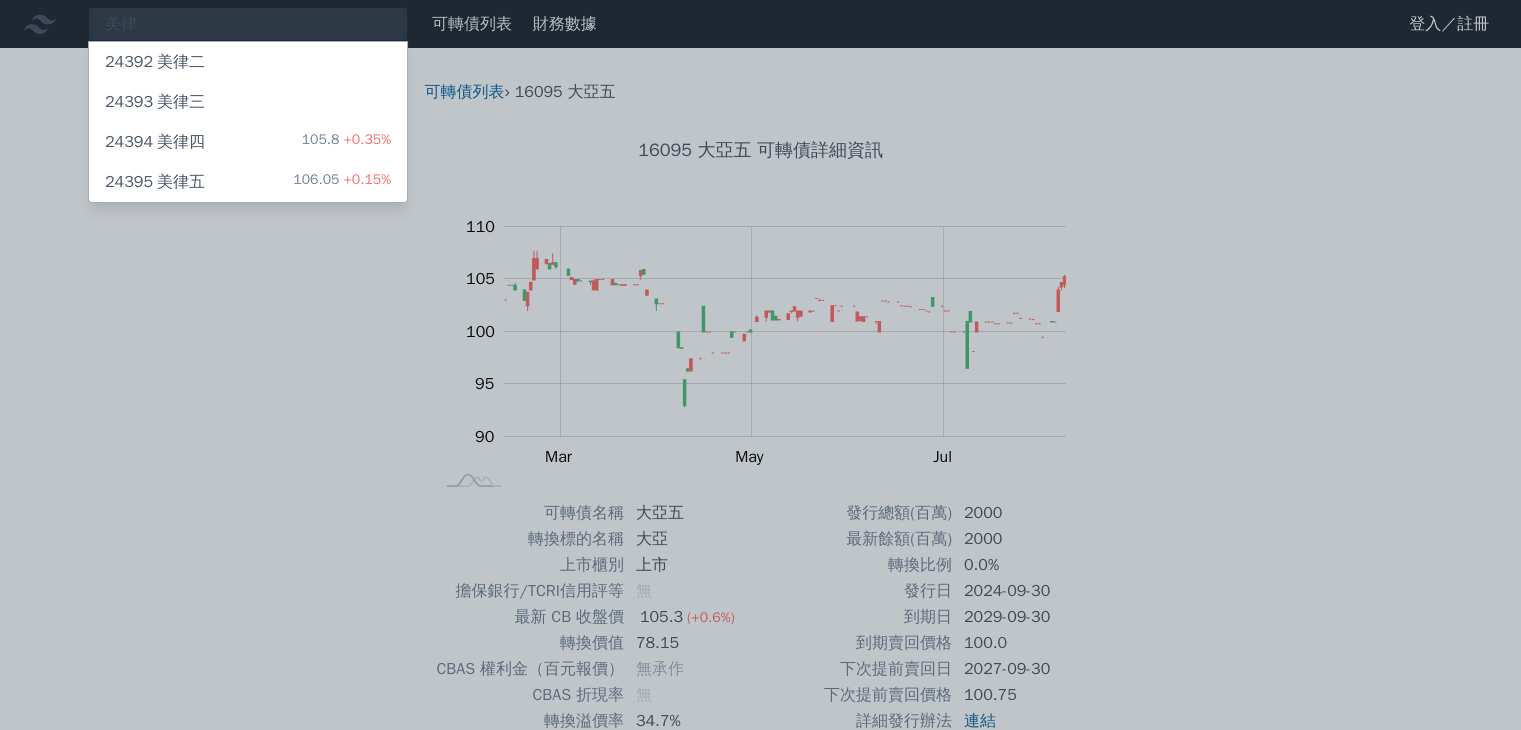 click on "24395 美律五
106.05 +0.15%" at bounding box center (248, 182) 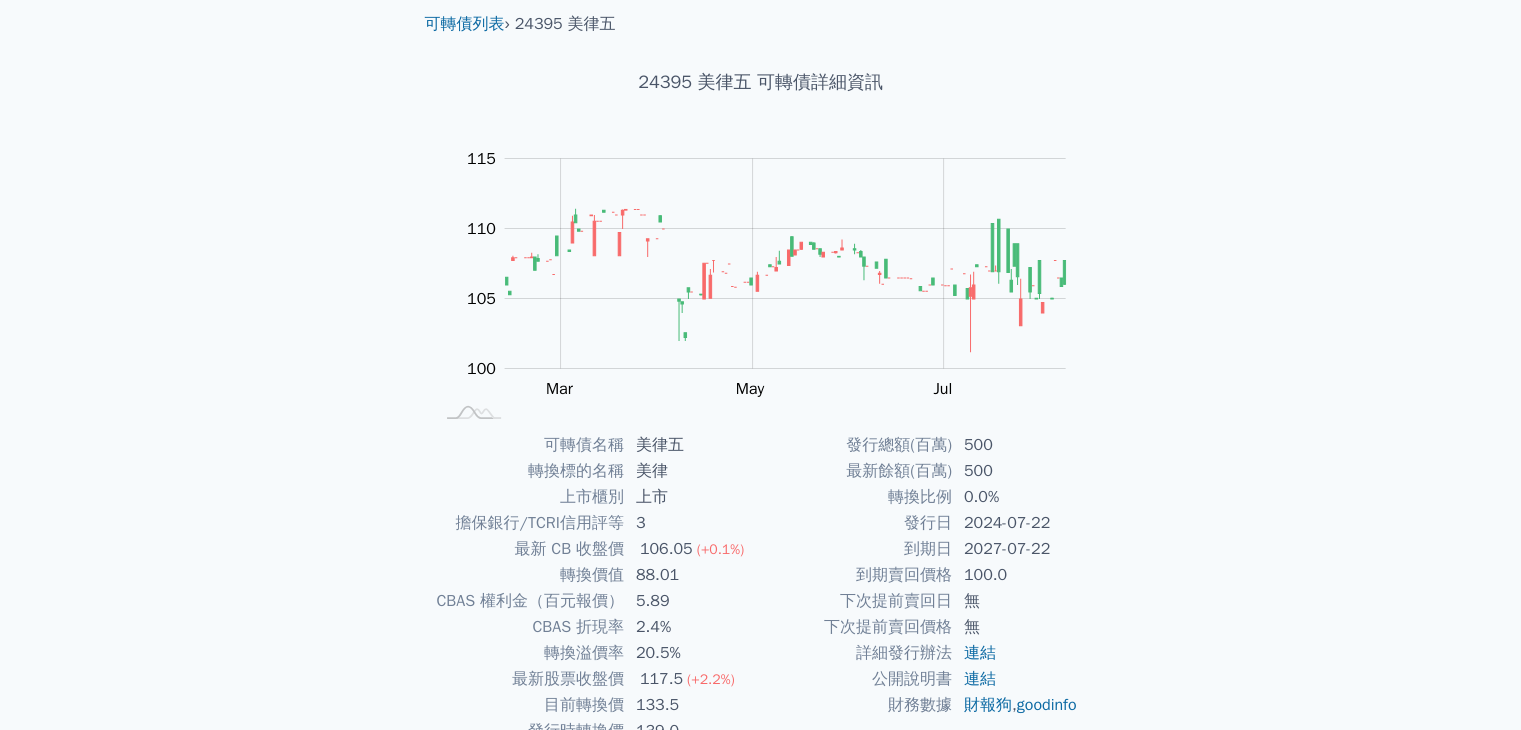 scroll, scrollTop: 0, scrollLeft: 0, axis: both 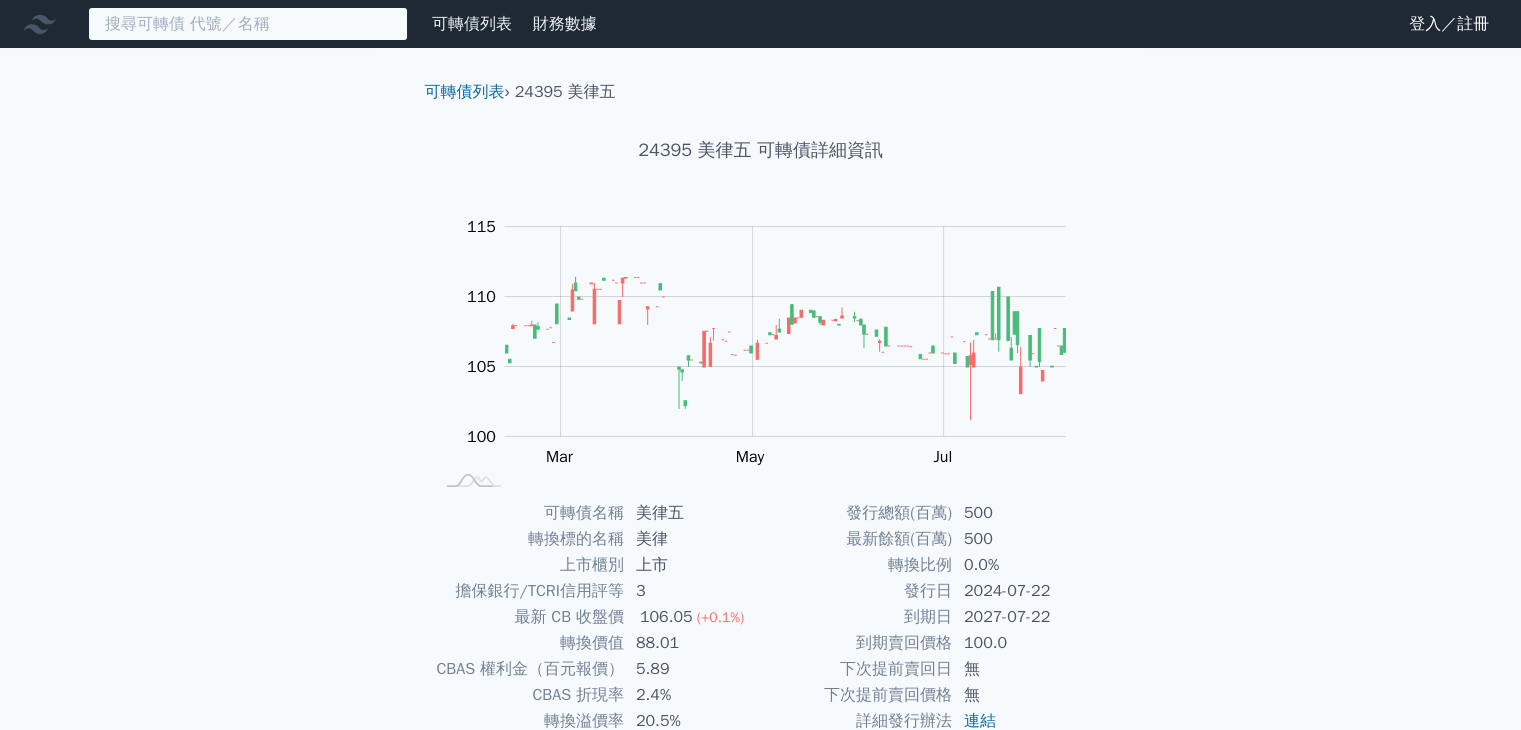 click at bounding box center (248, 24) 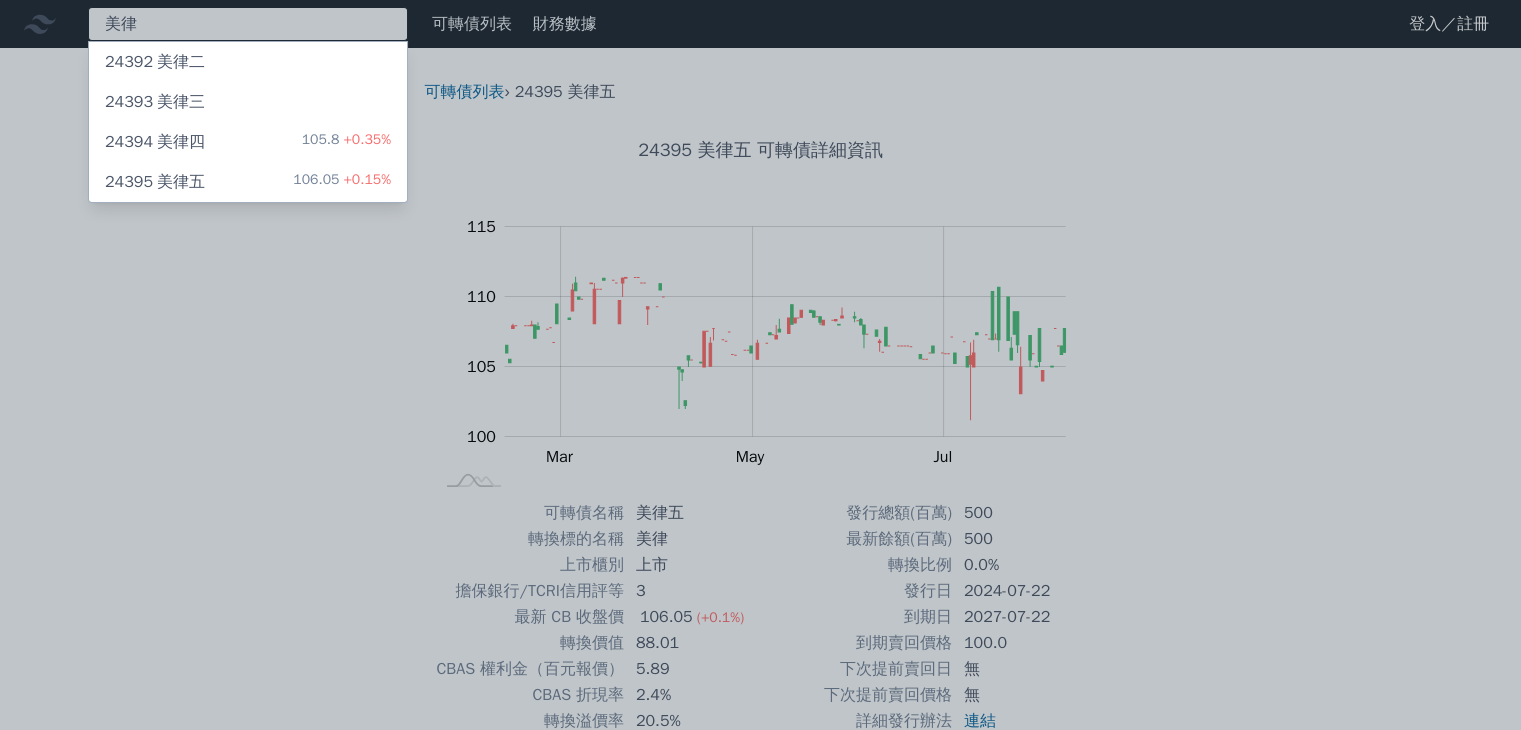 type on "美律" 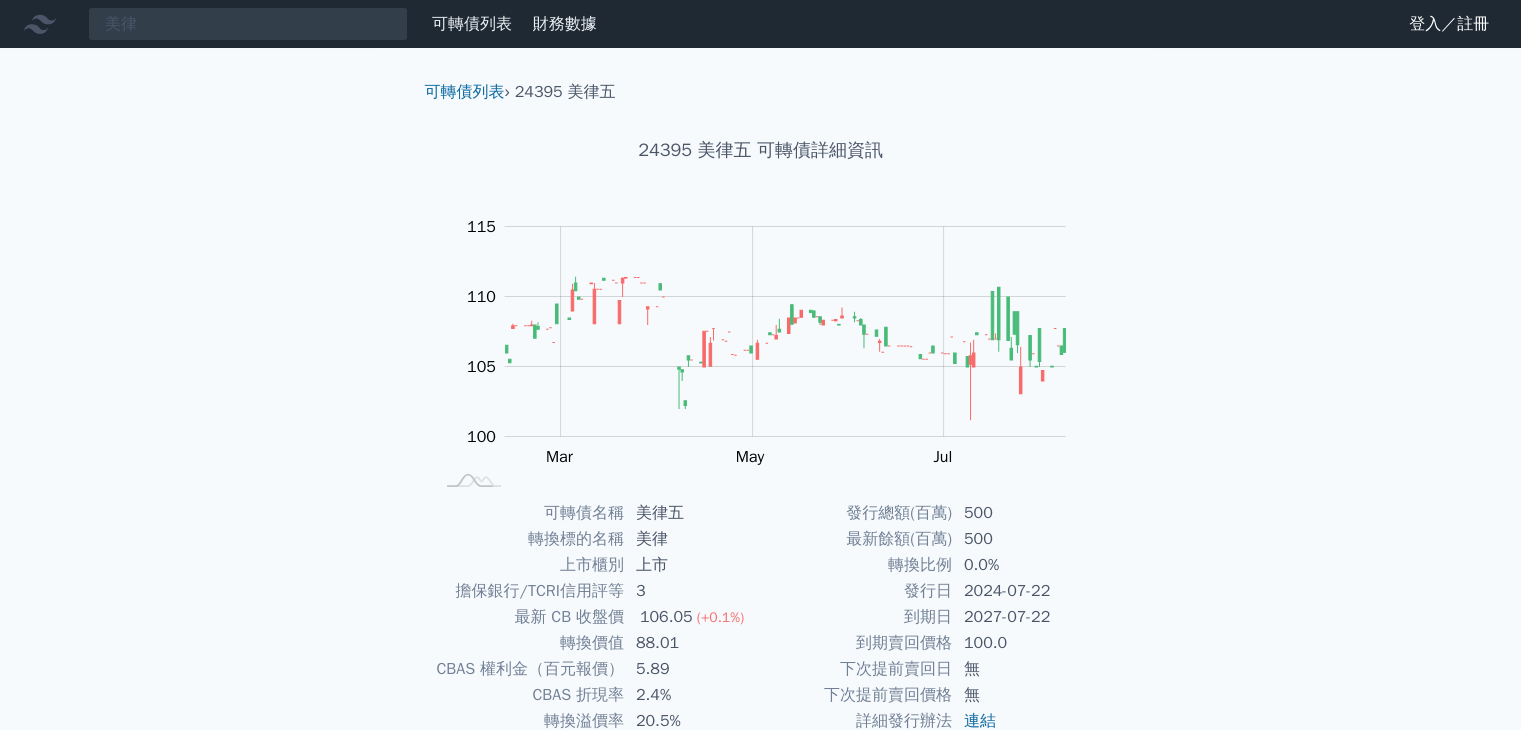 click on "美律
可轉債列表
財務數據
可轉債列表
財務數據
登入／註冊
登入／註冊
可轉債列表  ›
24395 美律五
24395 美律五 可轉債詳細資訊
Zoom Out 104 96 98 100 102 120 115 110 105 95 90 L Jan 2025 Mar May Jul Sep 開: 105.55 高: 105.55 100%" at bounding box center [760, 463] 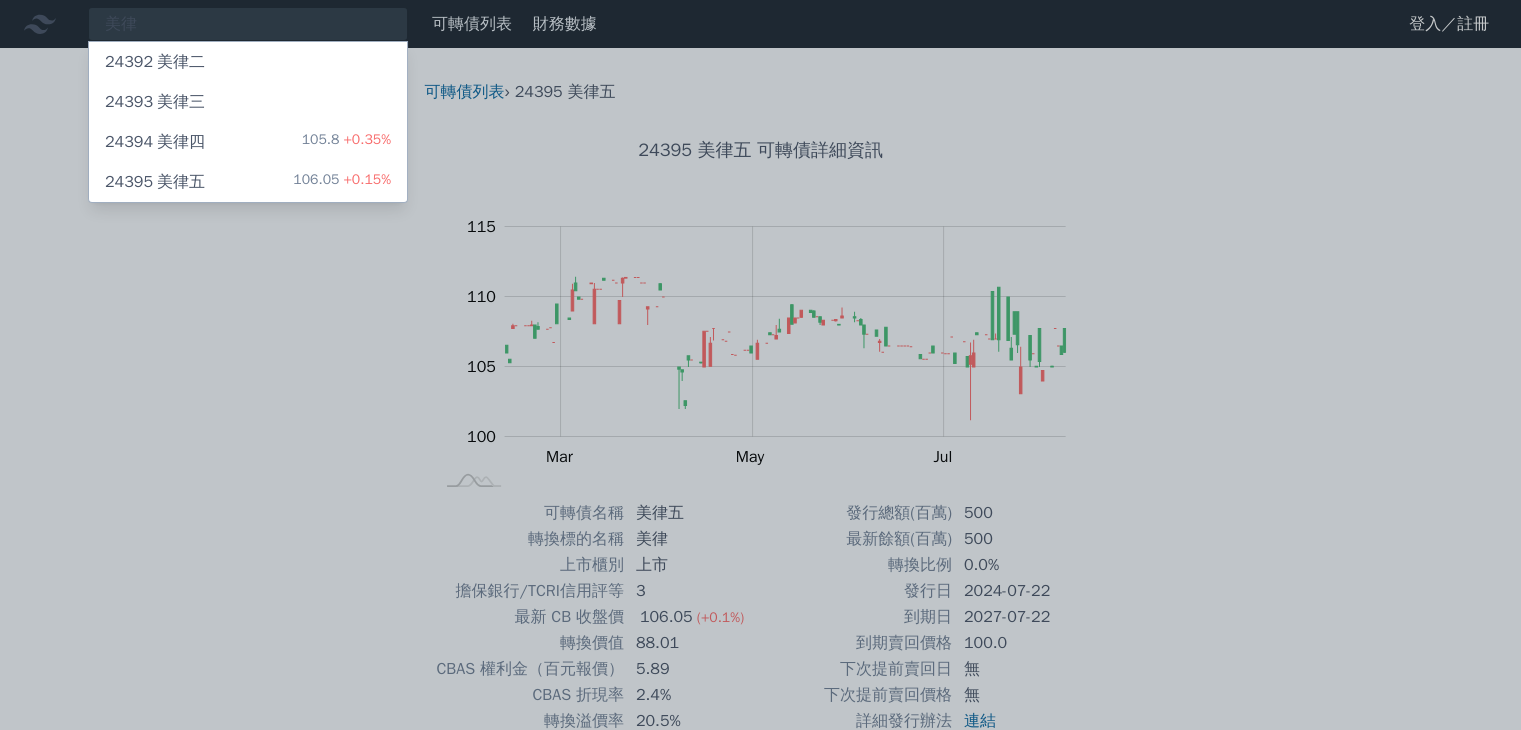 click on "24394 美律四
105.8 +0.35%" at bounding box center (248, 142) 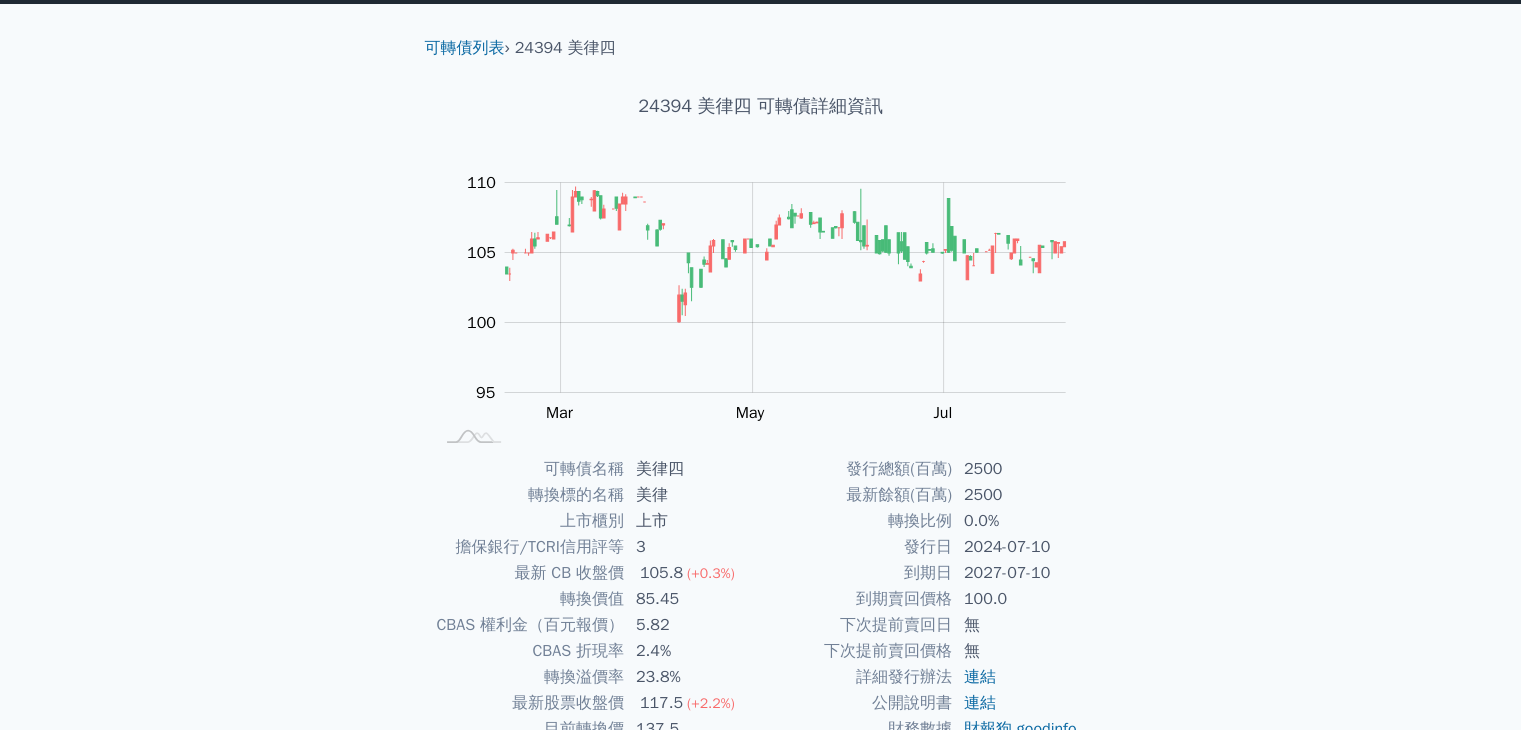scroll, scrollTop: 0, scrollLeft: 0, axis: both 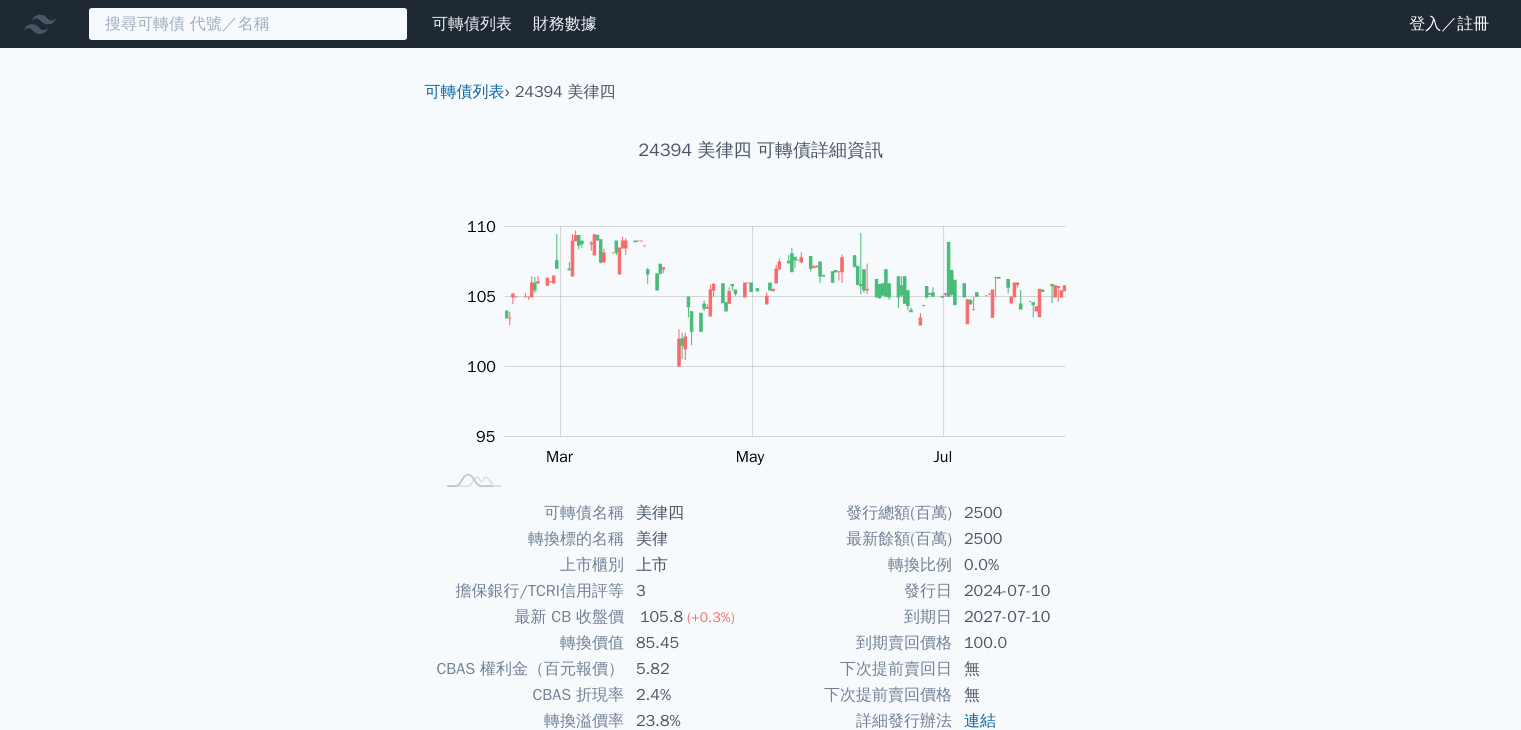 click at bounding box center (248, 24) 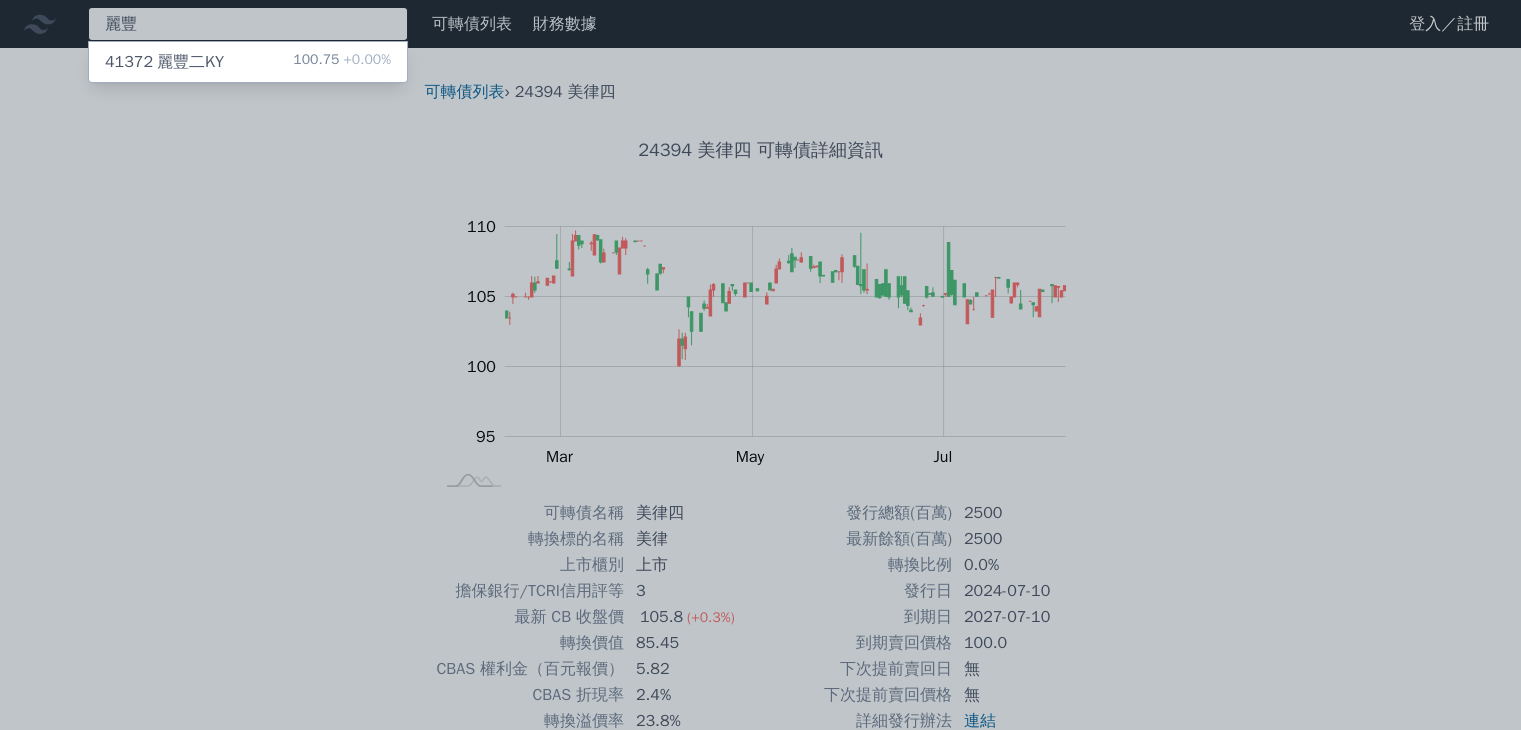 type on "麗豐" 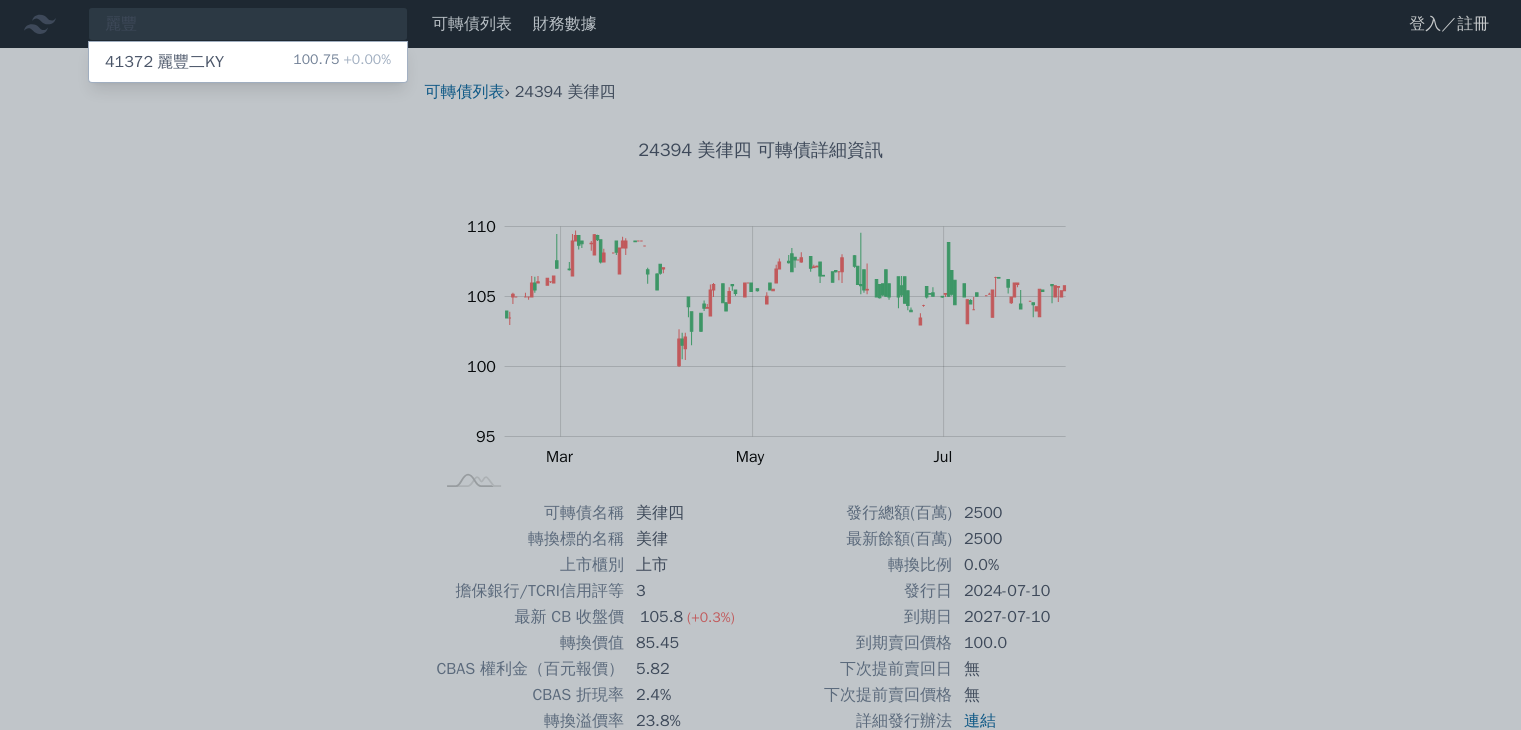 click on "麗豐
41372 麗豐二KY
100.75 +0.00%
可轉債列表
財務數據
可轉債列表
財務數據
登入／註冊
登入／註冊
可轉債列表  ›
24394 美律四
24394 美律四 可轉債詳細資訊
Zoom Out 104" at bounding box center (760, 463) 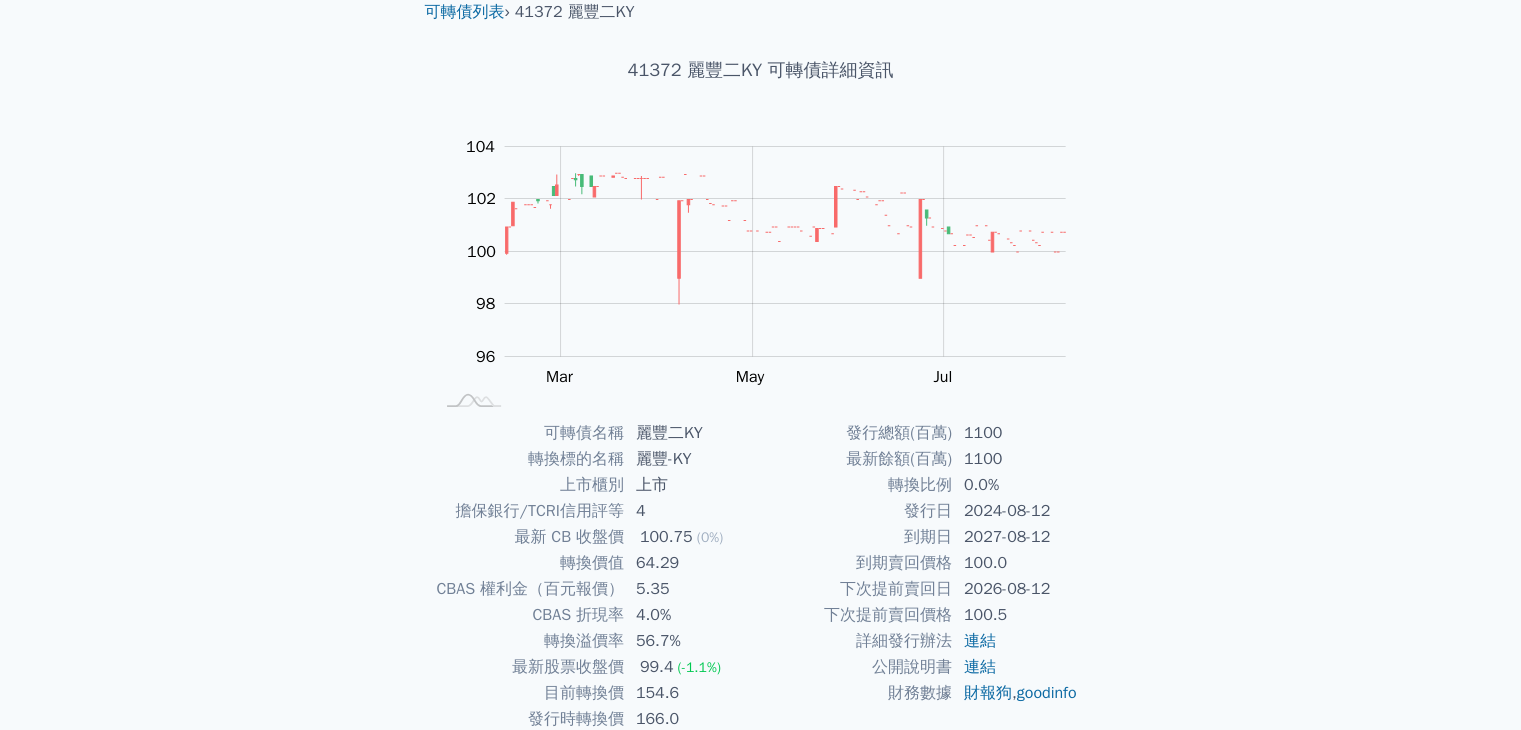 scroll, scrollTop: 196, scrollLeft: 0, axis: vertical 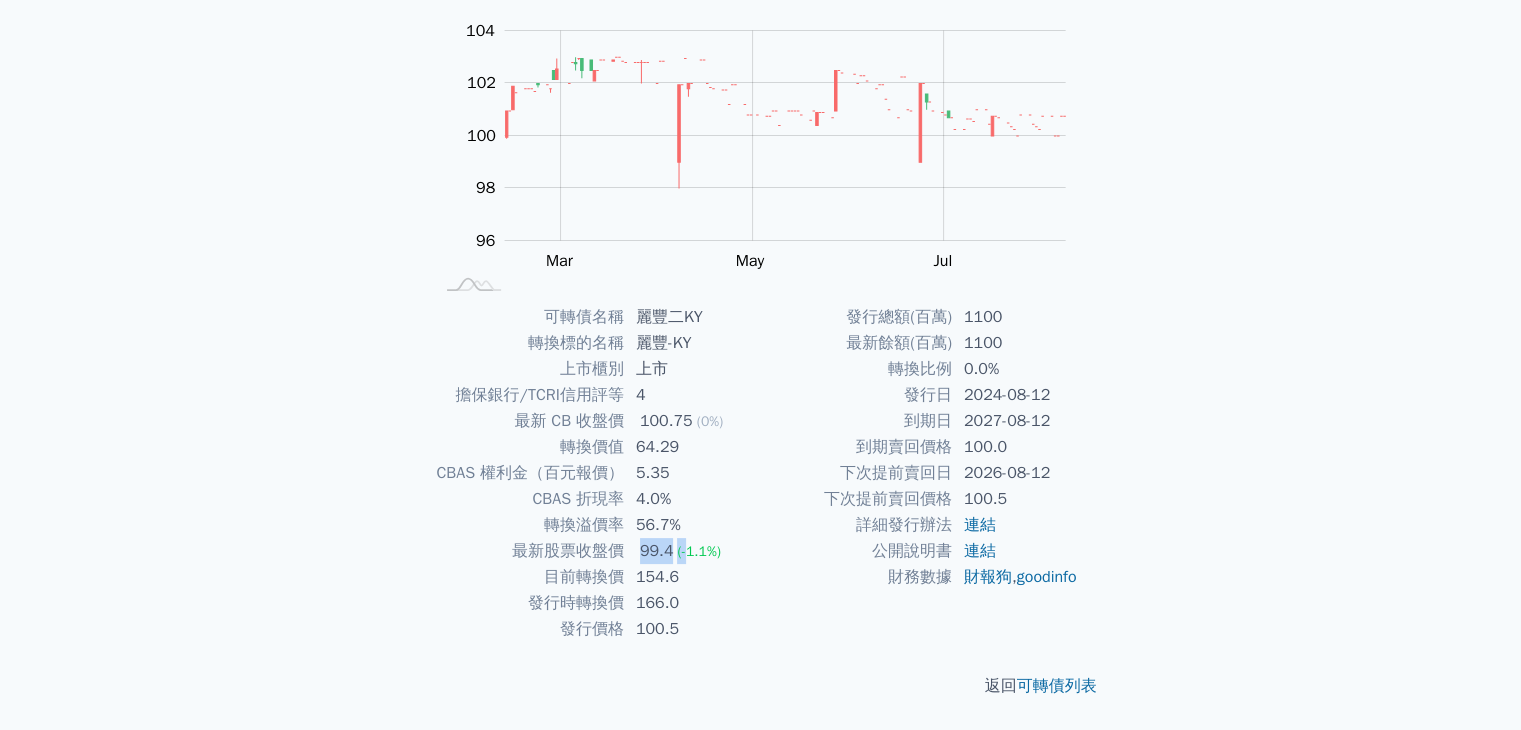 drag, startPoint x: 639, startPoint y: 545, endPoint x: 688, endPoint y: 548, distance: 49.09175 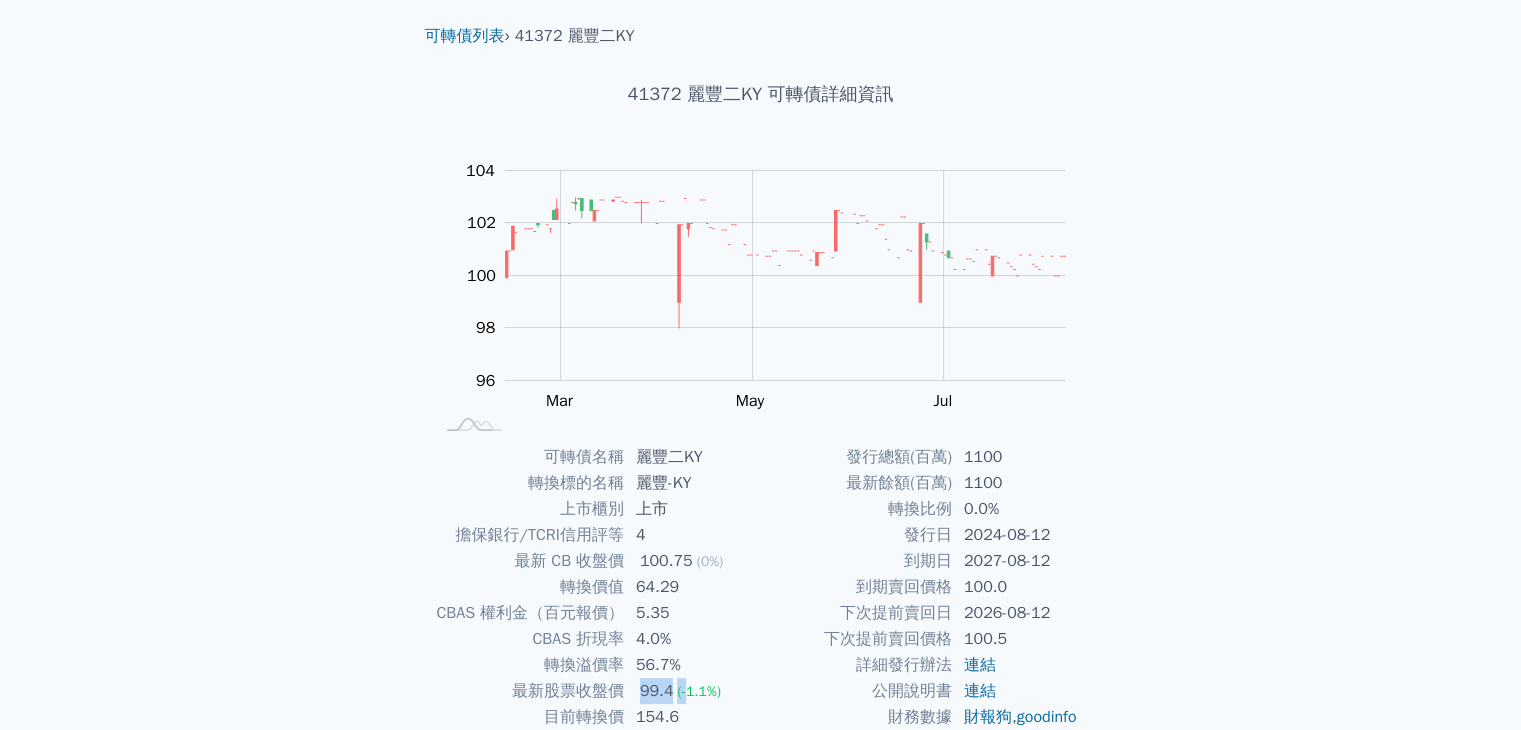 scroll, scrollTop: 0, scrollLeft: 0, axis: both 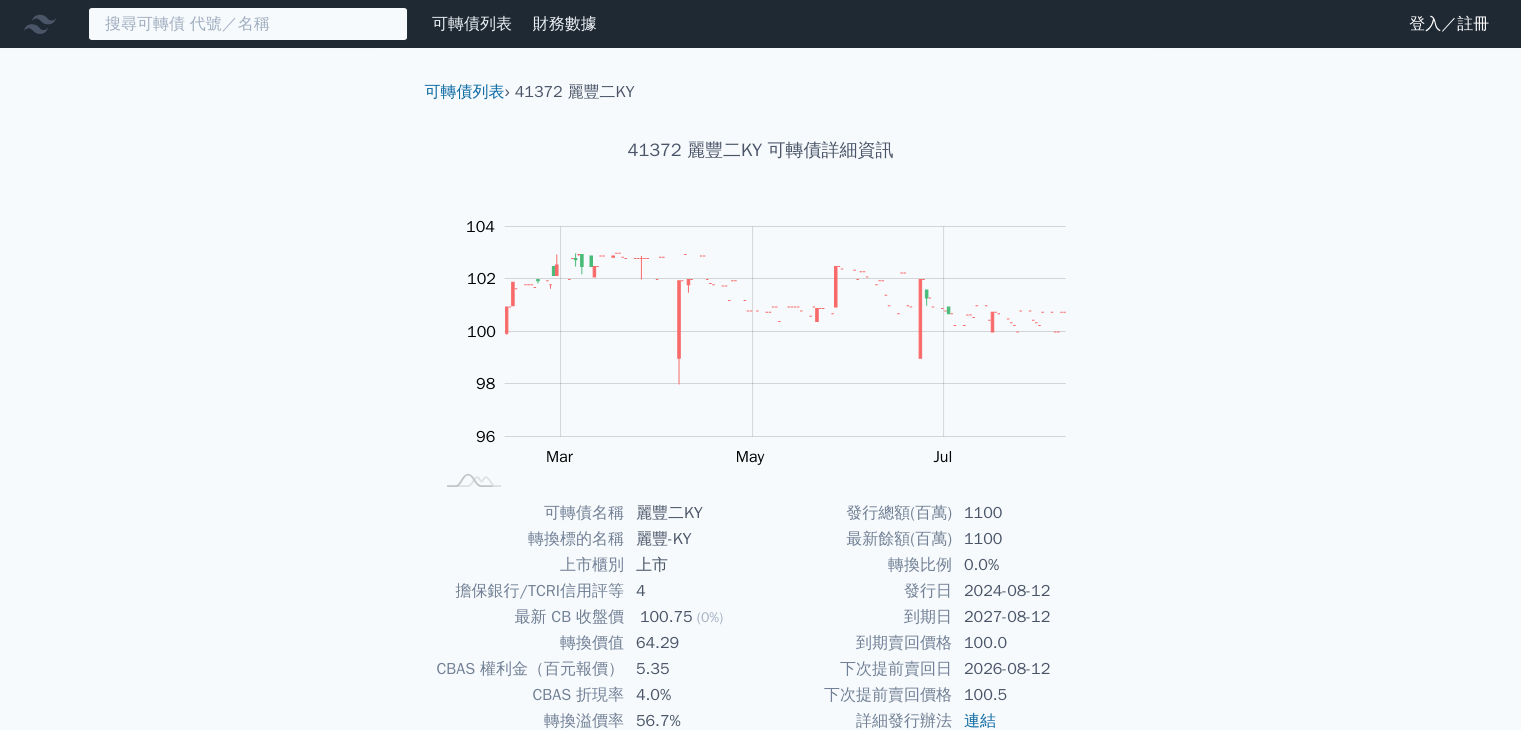 click at bounding box center (248, 24) 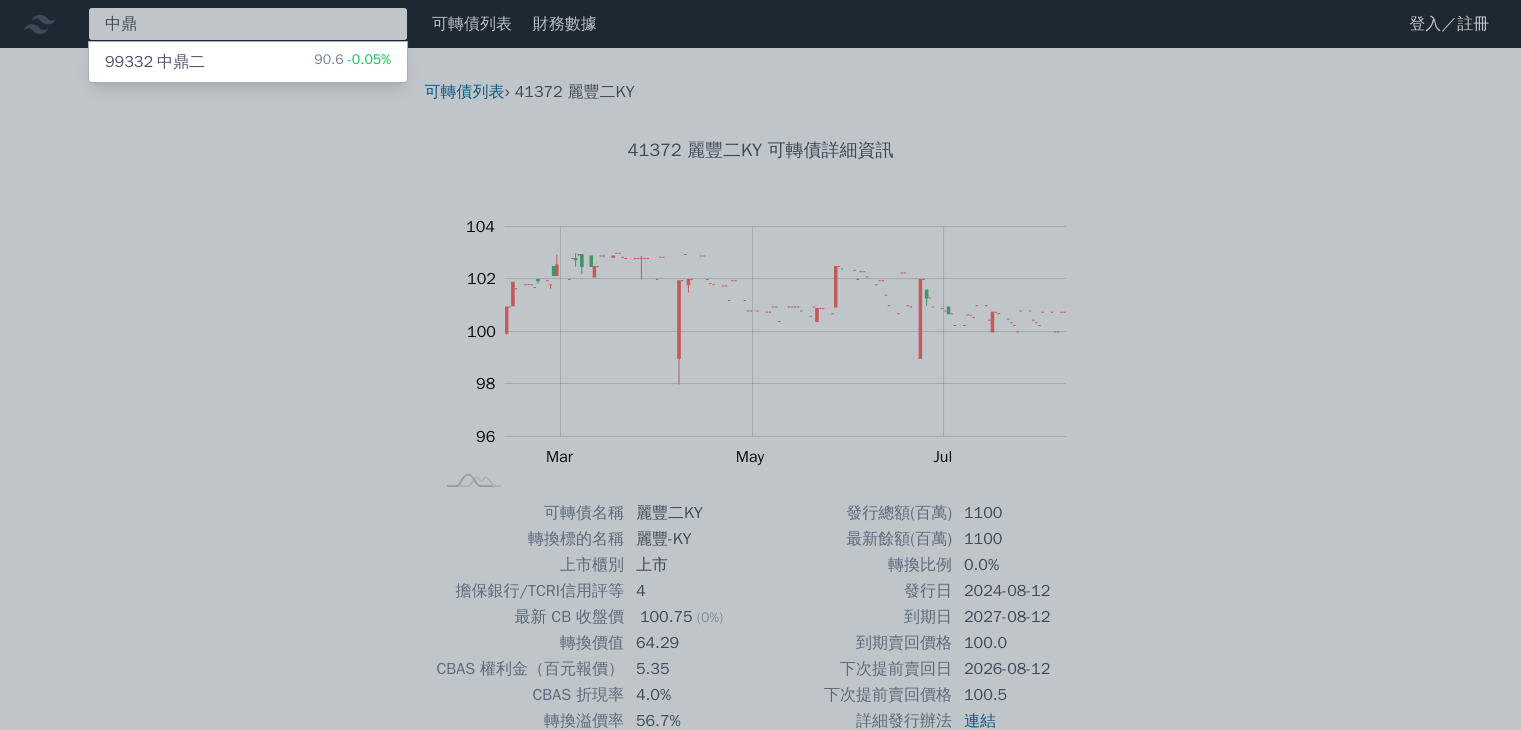 type on "中鼎" 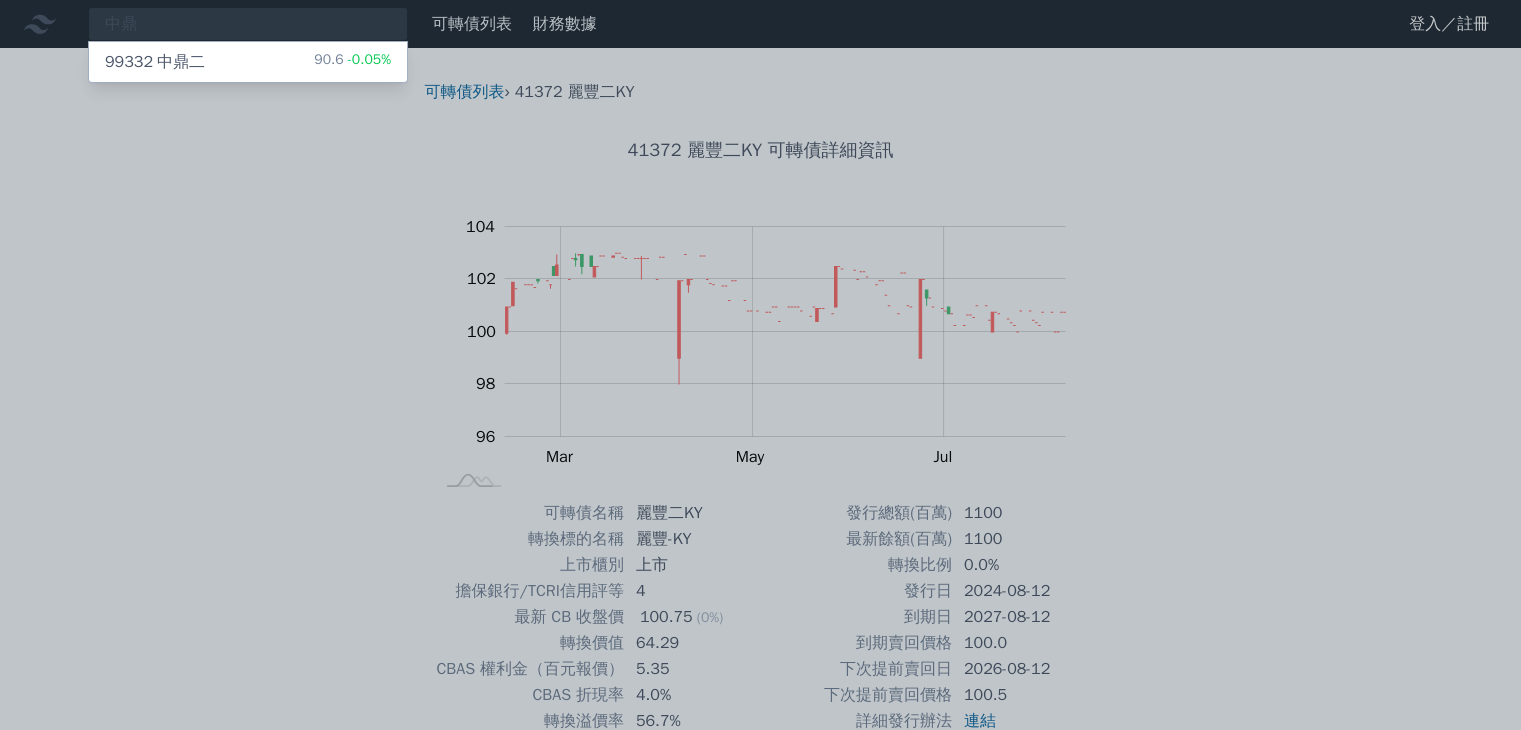click on "中鼎
99332 中鼎二
90.6 -0.05%
可轉債列表
財務數據
可轉債列表
財務數據
登入／註冊
登入／註冊
可轉債列表  ›
41372 麗豐二KY
41372 麗豐二KY 可轉債詳細資訊
Zoom Out 104" at bounding box center (760, 463) 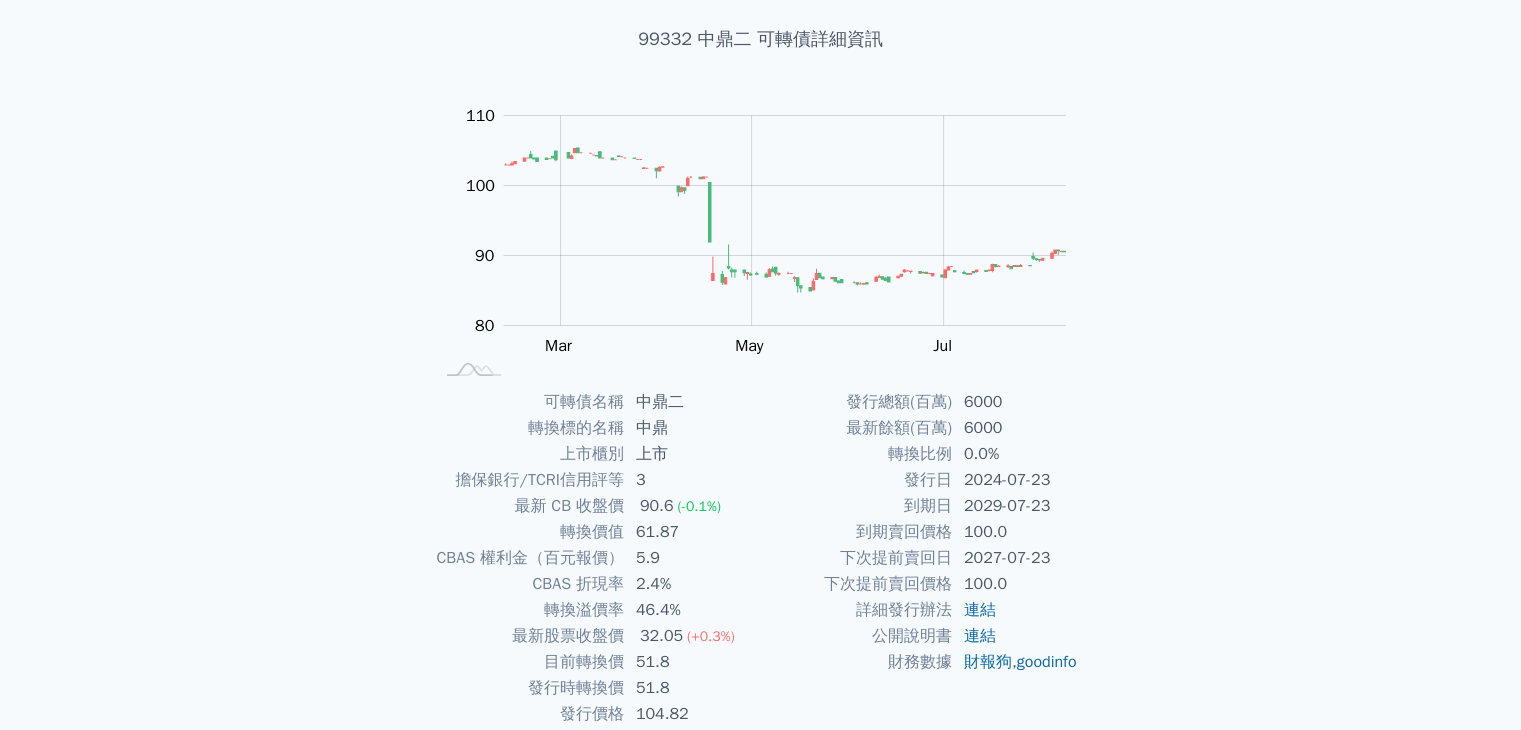 scroll, scrollTop: 196, scrollLeft: 0, axis: vertical 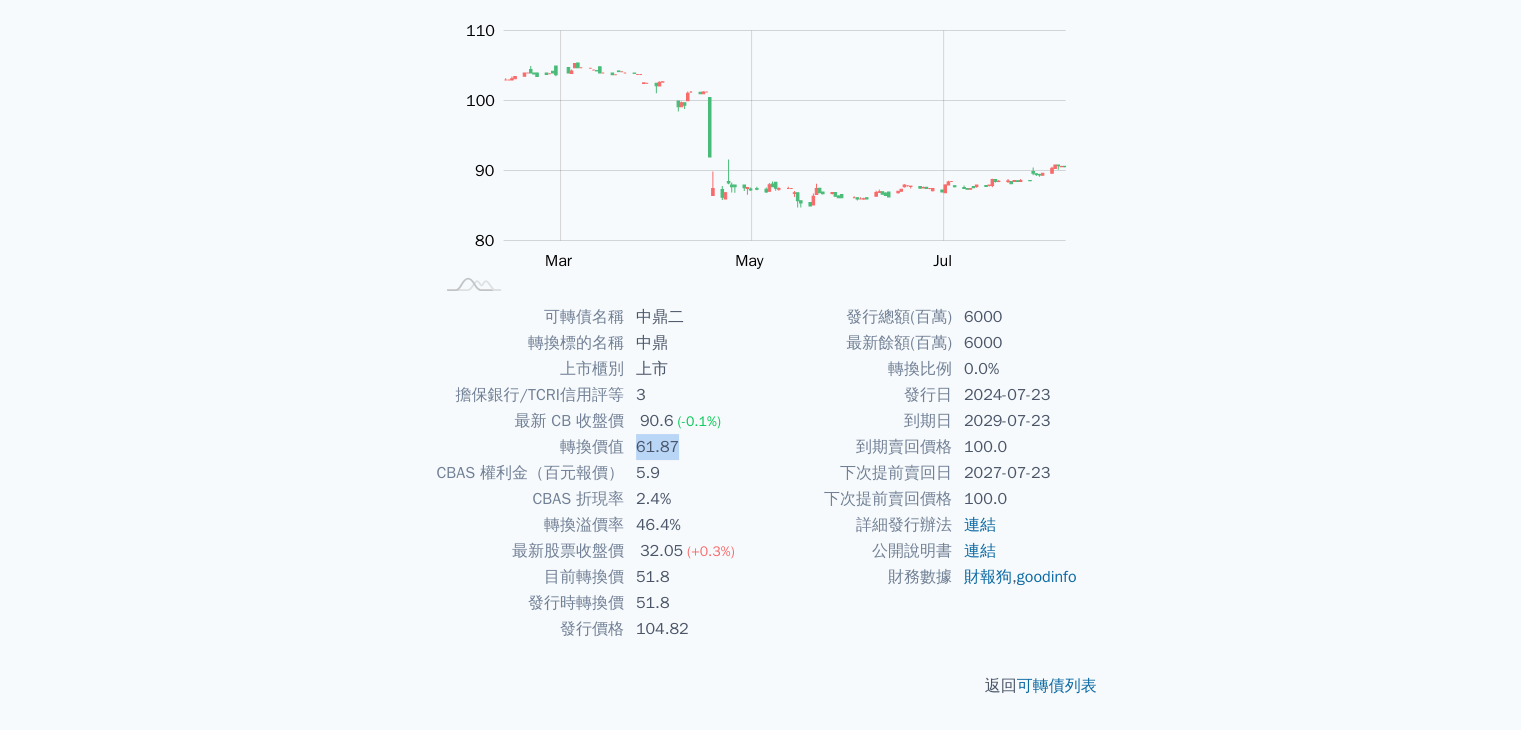 drag, startPoint x: 637, startPoint y: 443, endPoint x: 702, endPoint y: 445, distance: 65.03076 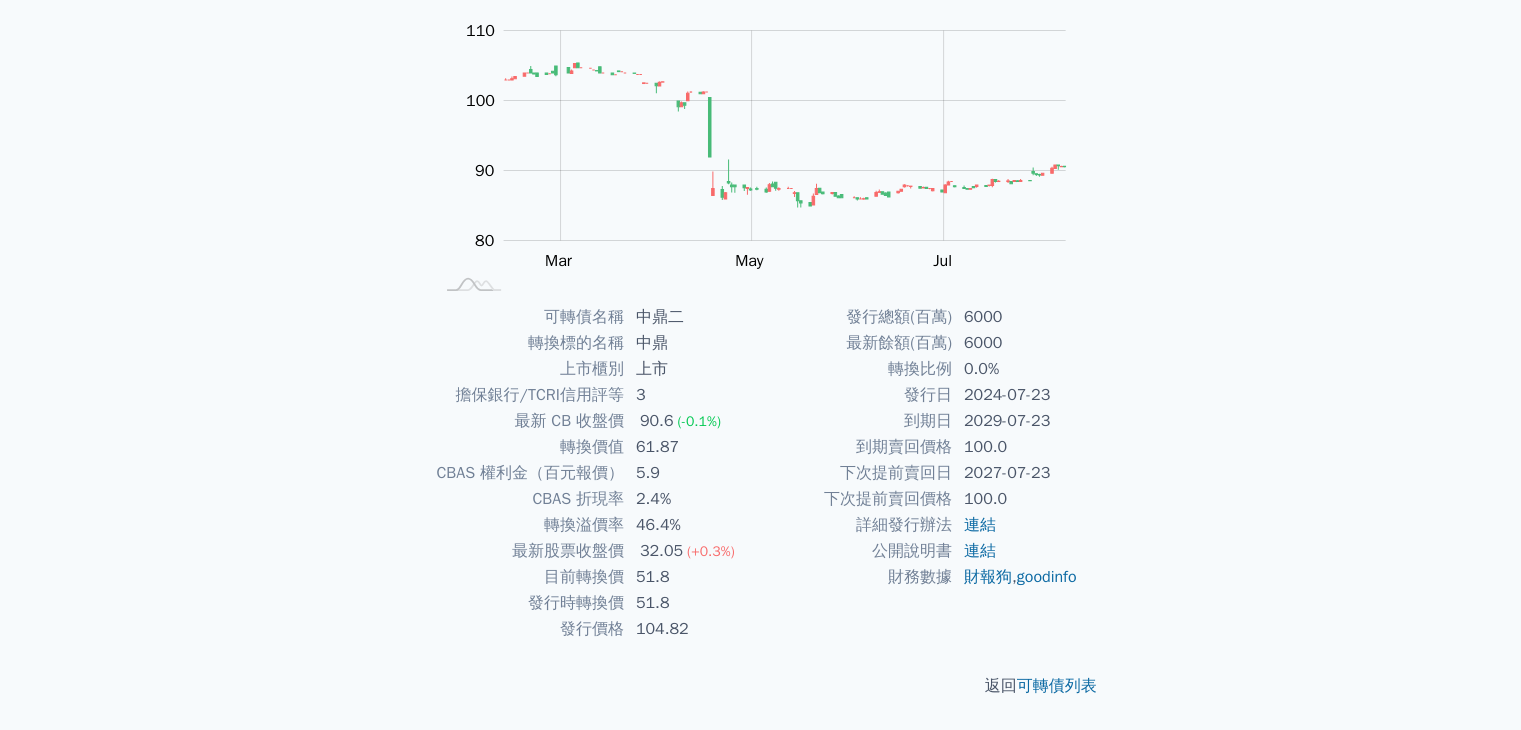 click on "51.8" at bounding box center [692, 577] 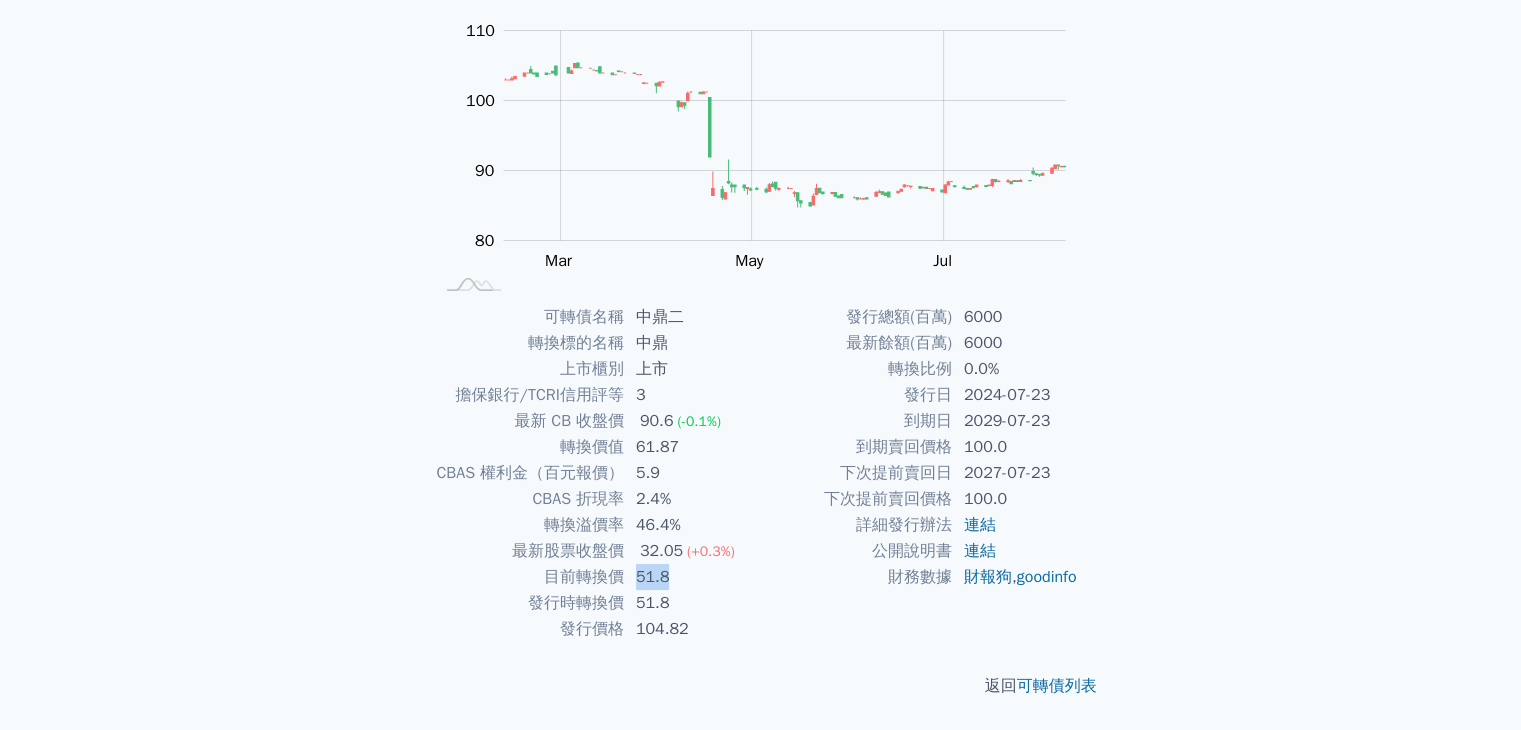 drag, startPoint x: 636, startPoint y: 570, endPoint x: 682, endPoint y: 569, distance: 46.010868 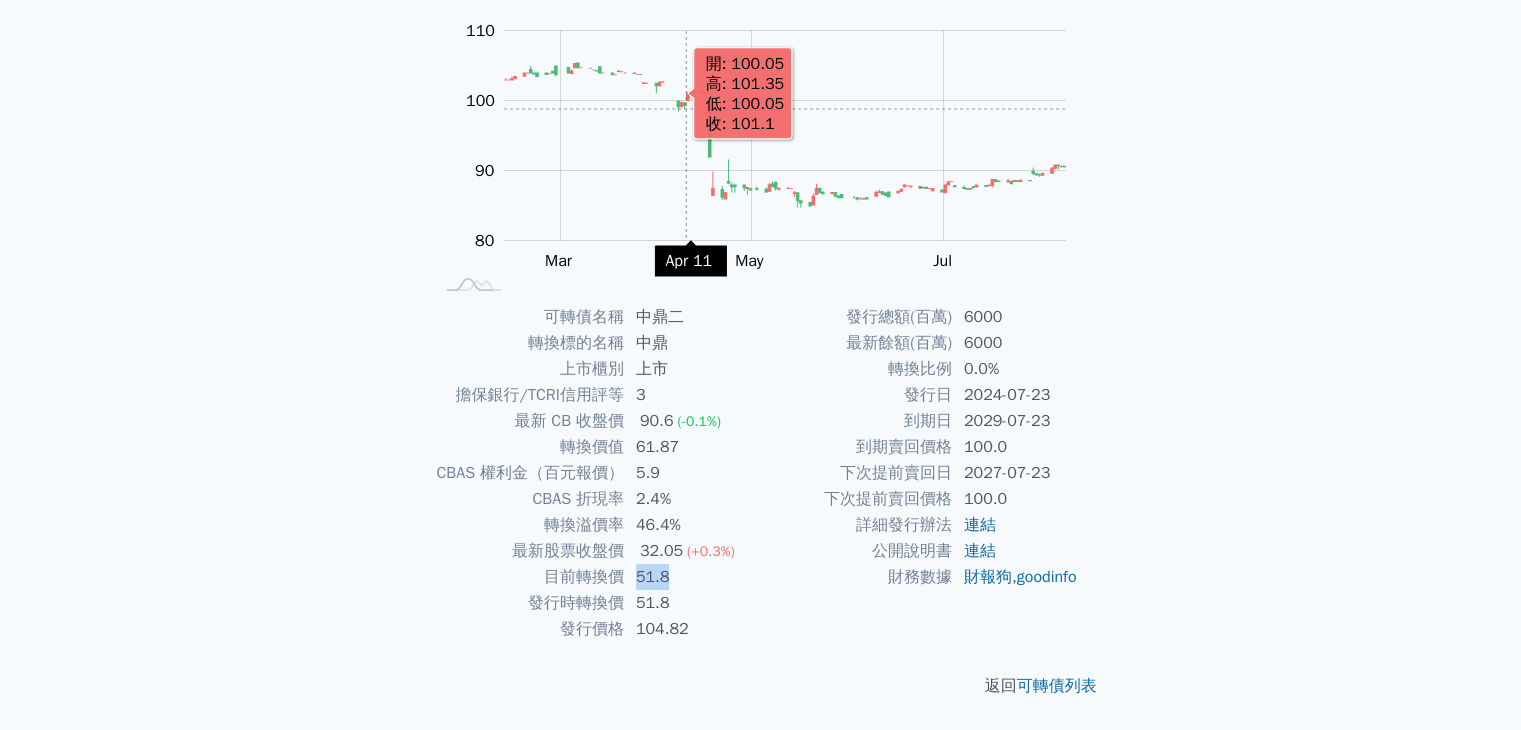 scroll, scrollTop: 0, scrollLeft: 0, axis: both 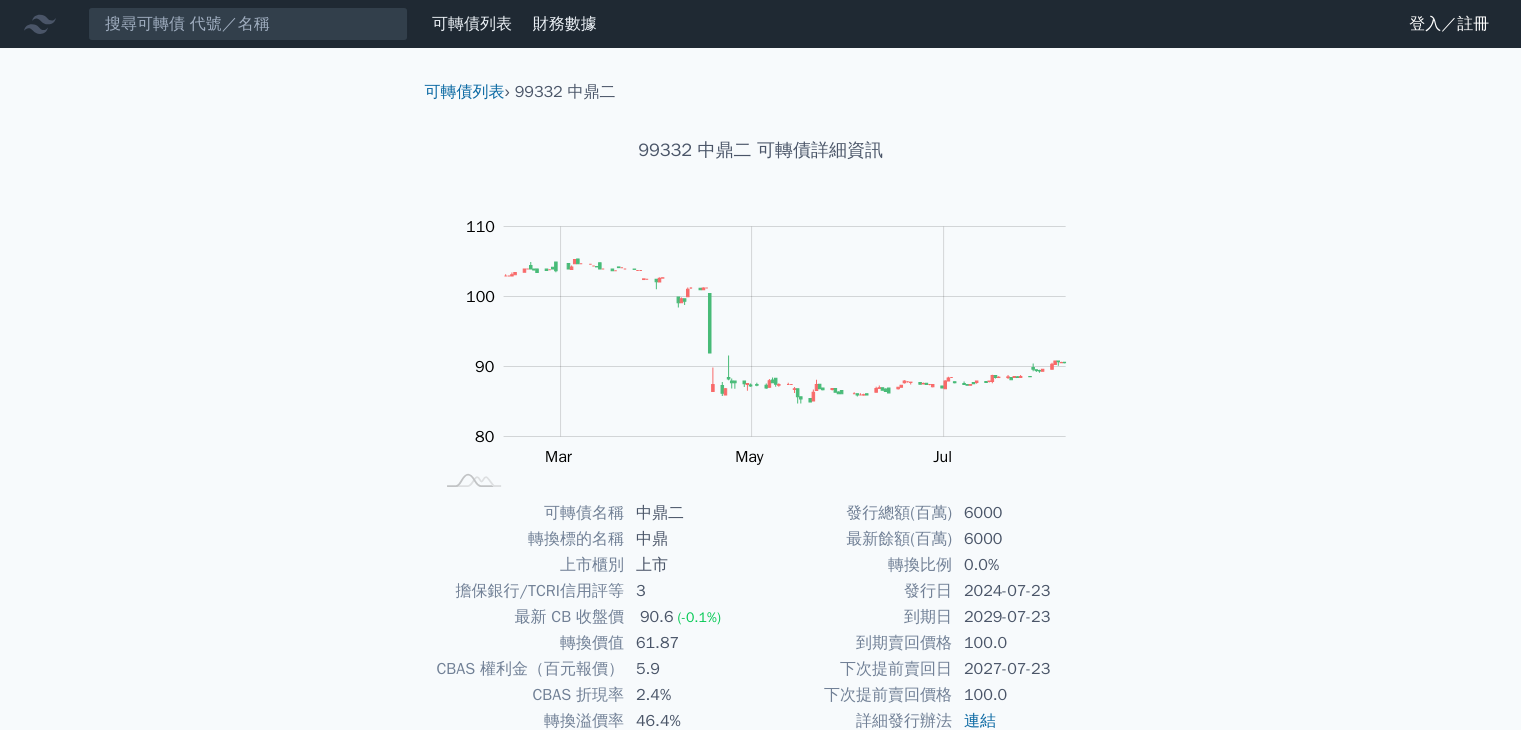 click on "可轉債列表
財務數據
可轉債列表
財務數據
登入／註冊
登入／註冊" at bounding box center [760, 24] 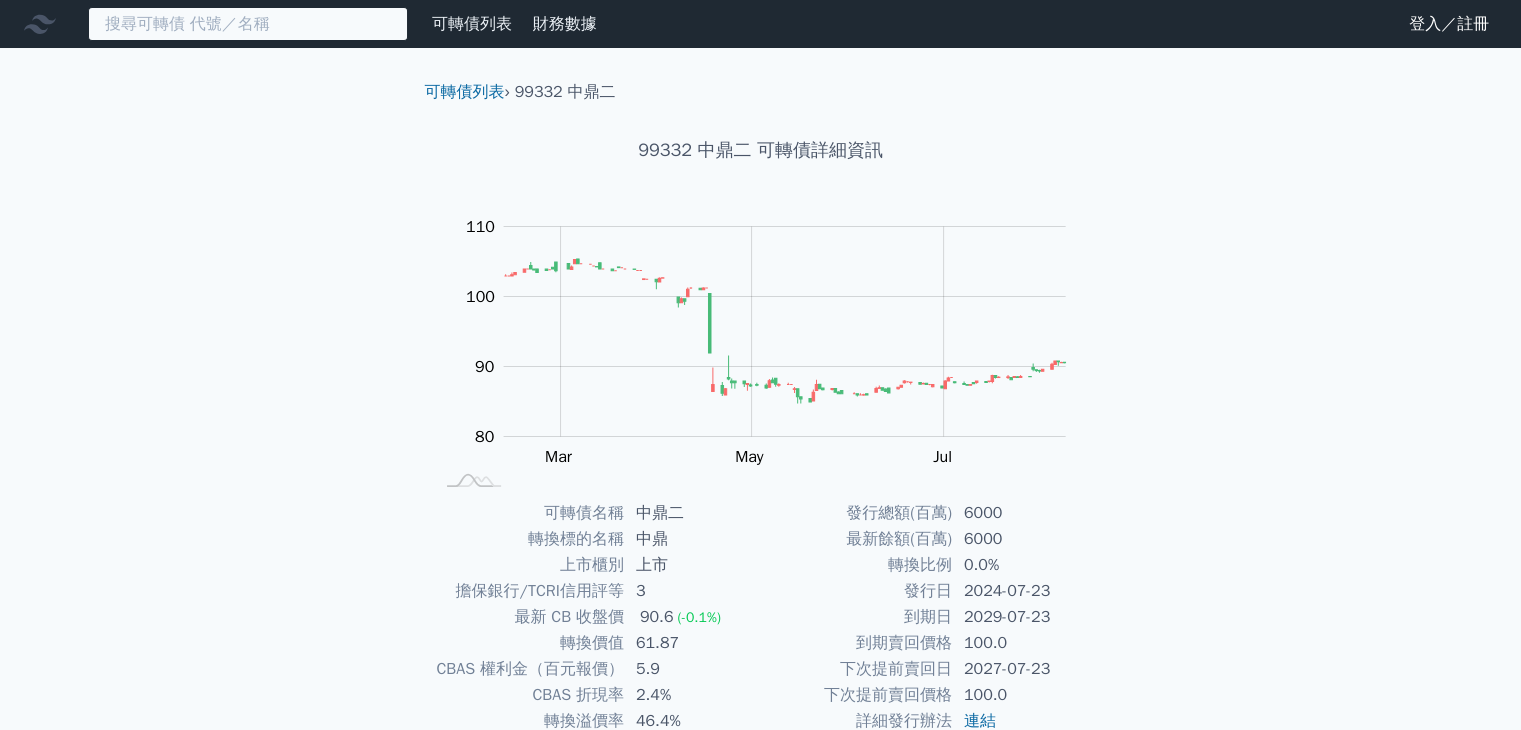 click at bounding box center (248, 24) 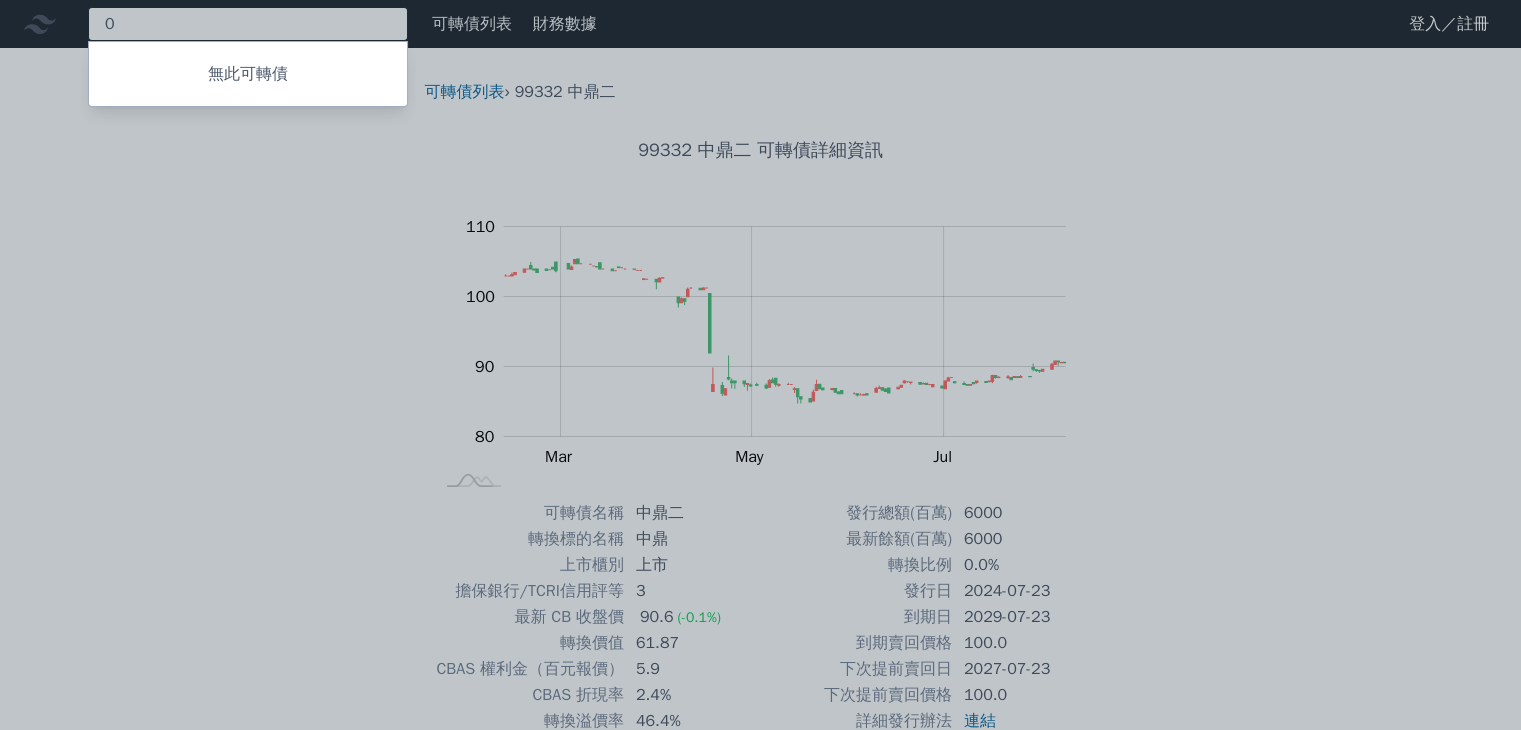 type on "0" 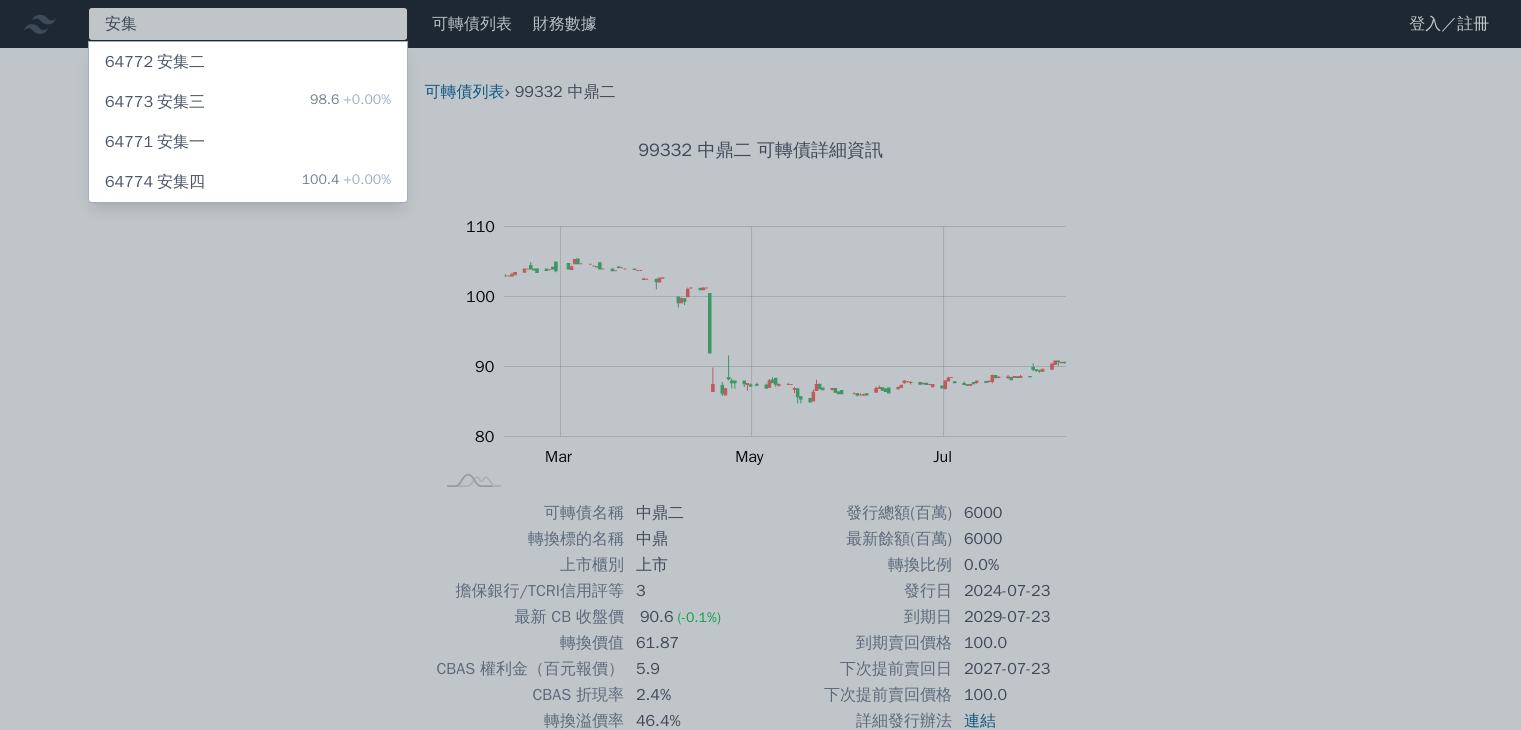 type on "安集" 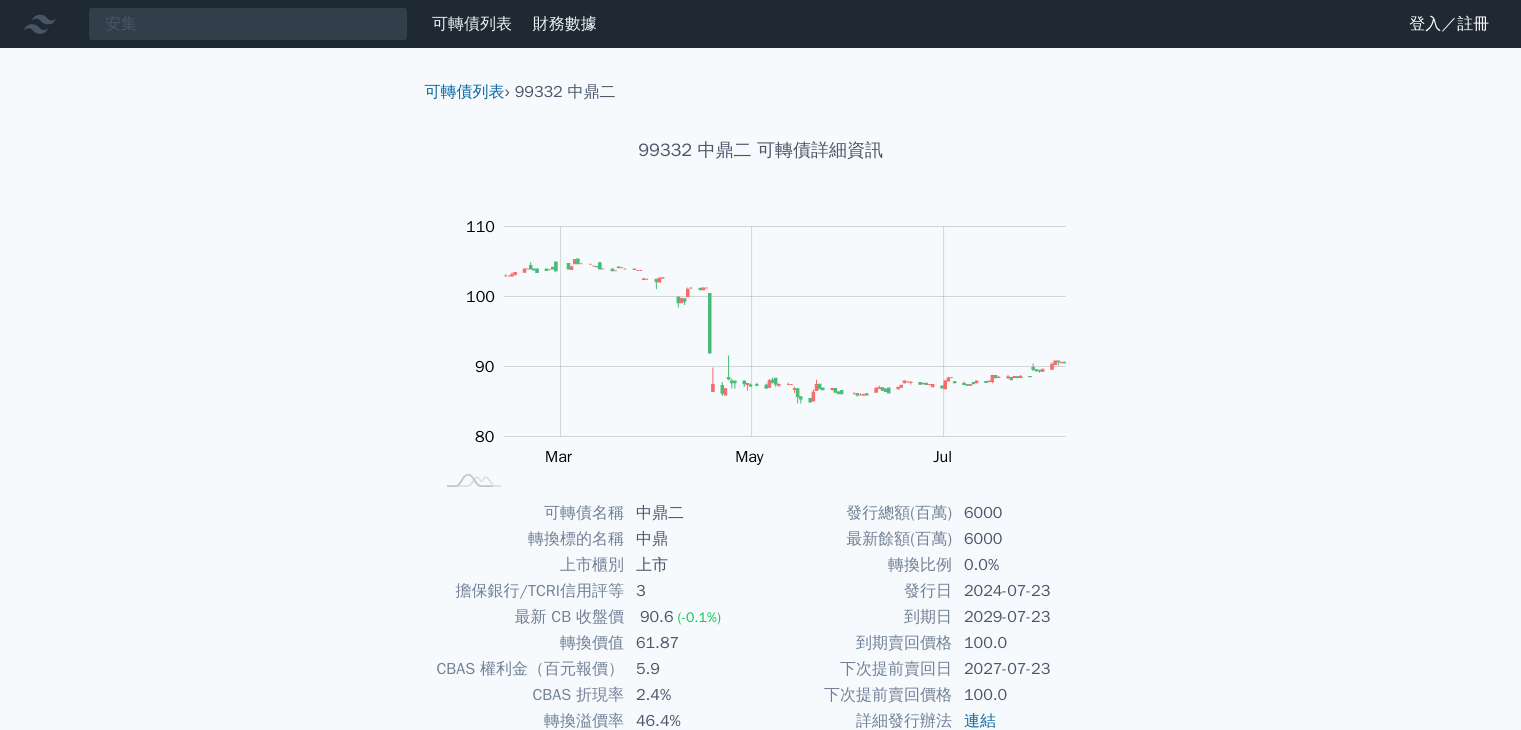 click on "可轉債列表
財務數據
可轉債列表
財務數據
登入／註冊
登入／註冊
可轉債列表  ›
99332 中鼎二
99332 中鼎二 可轉債詳細資訊
Zoom Out 100 70 75 80 85 90 95 100 120 110 60 L Jan 2025 Mar May Jul Sep 開: 99.2 高: 99.95 低: 99.2 100%" at bounding box center (760, 463) 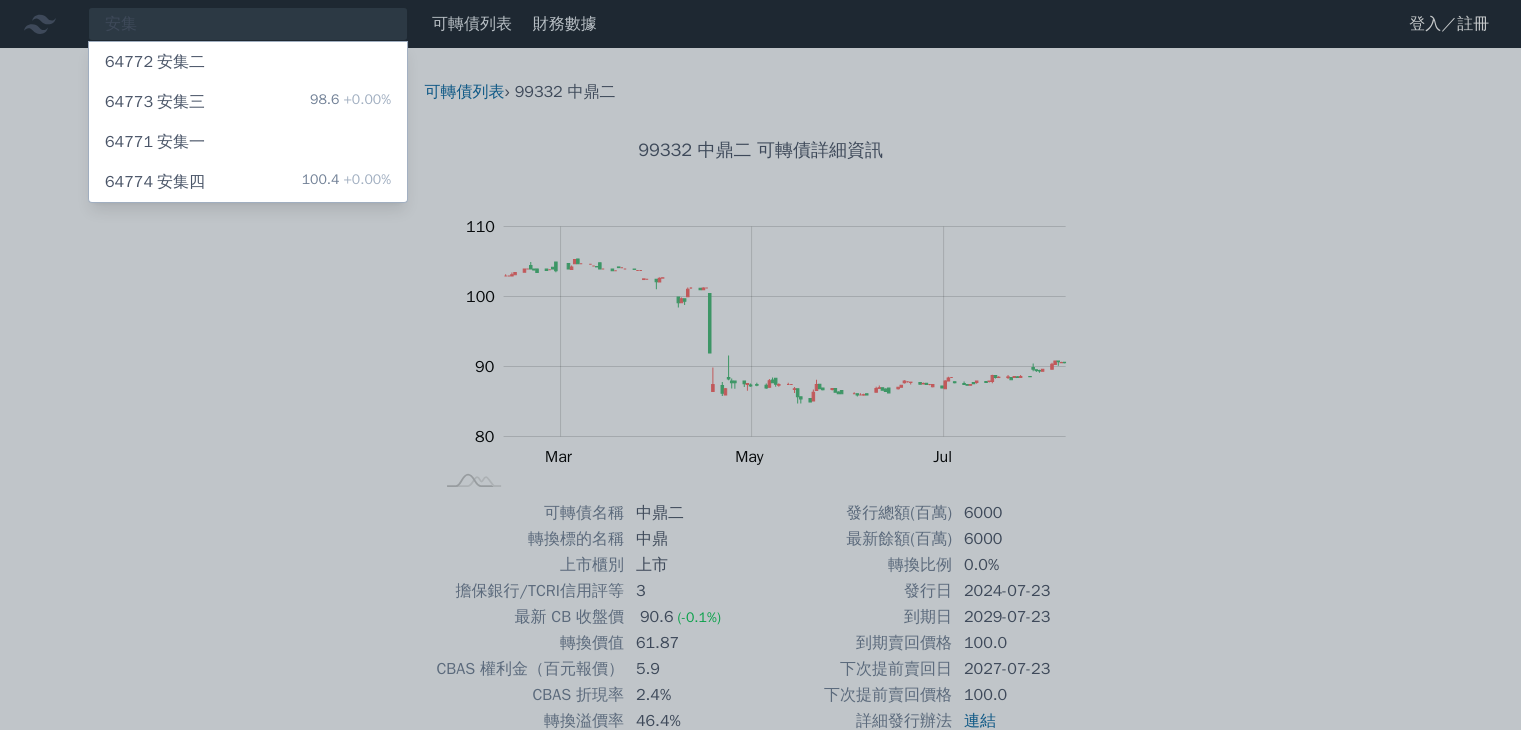 click on "[NUMBER] 安集四" at bounding box center [155, 182] 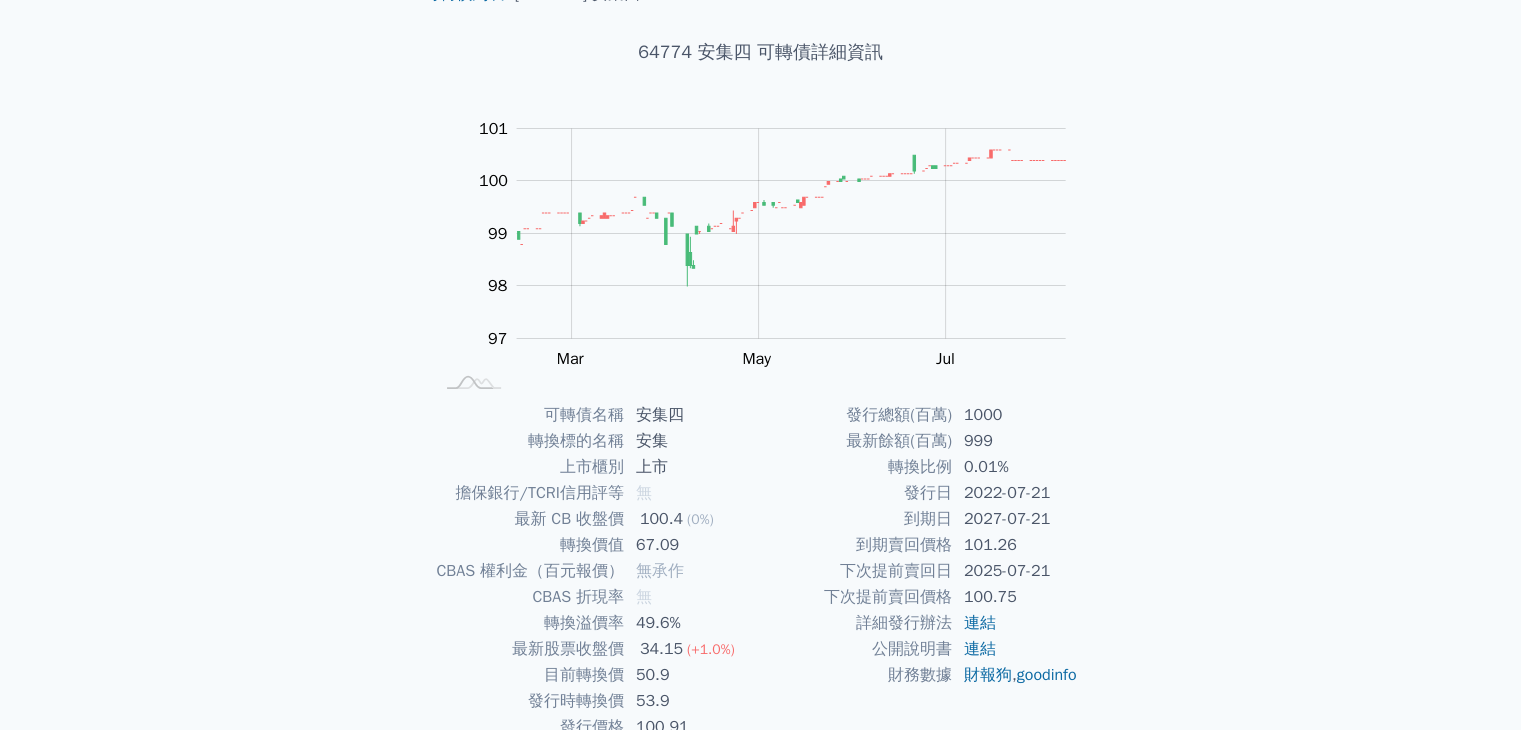 scroll, scrollTop: 0, scrollLeft: 0, axis: both 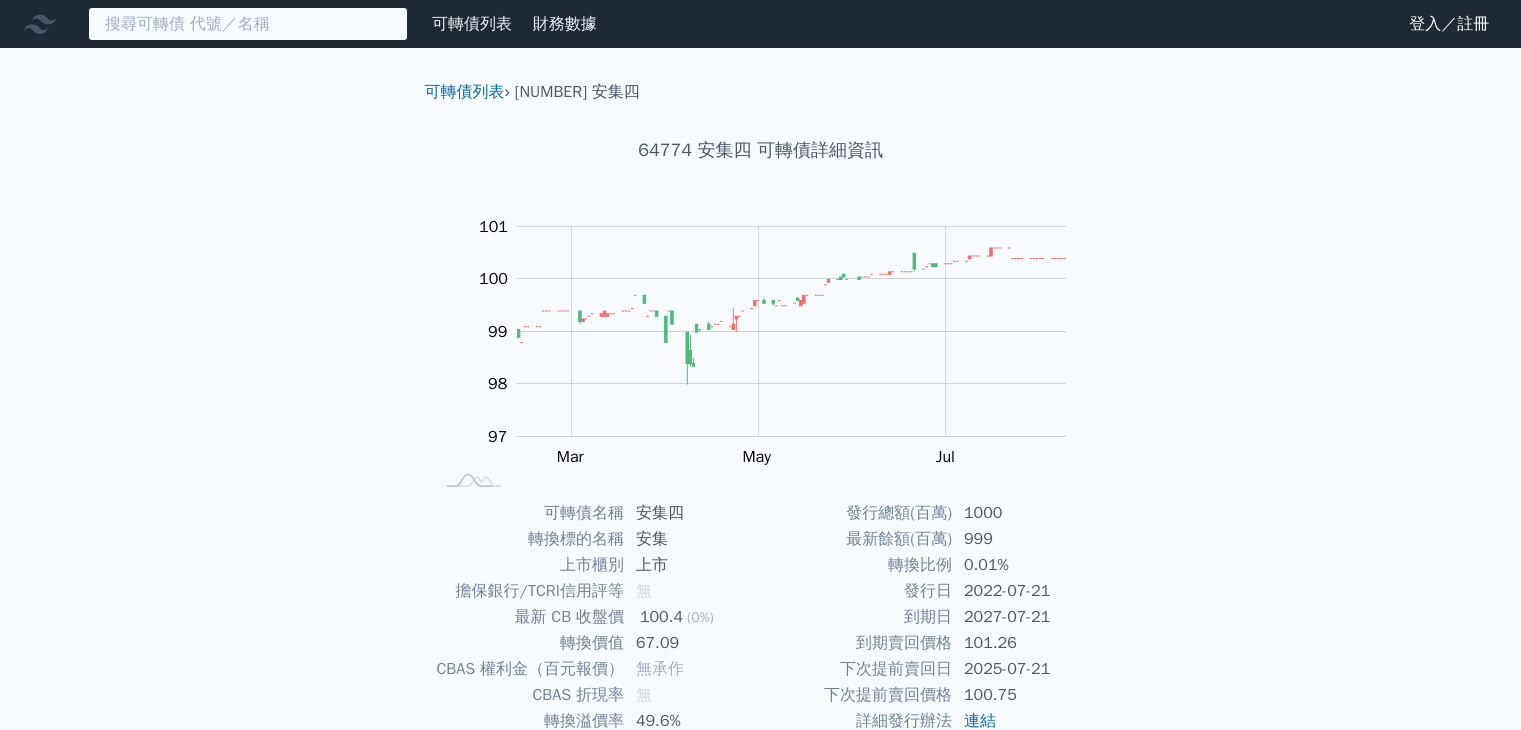 click at bounding box center [248, 24] 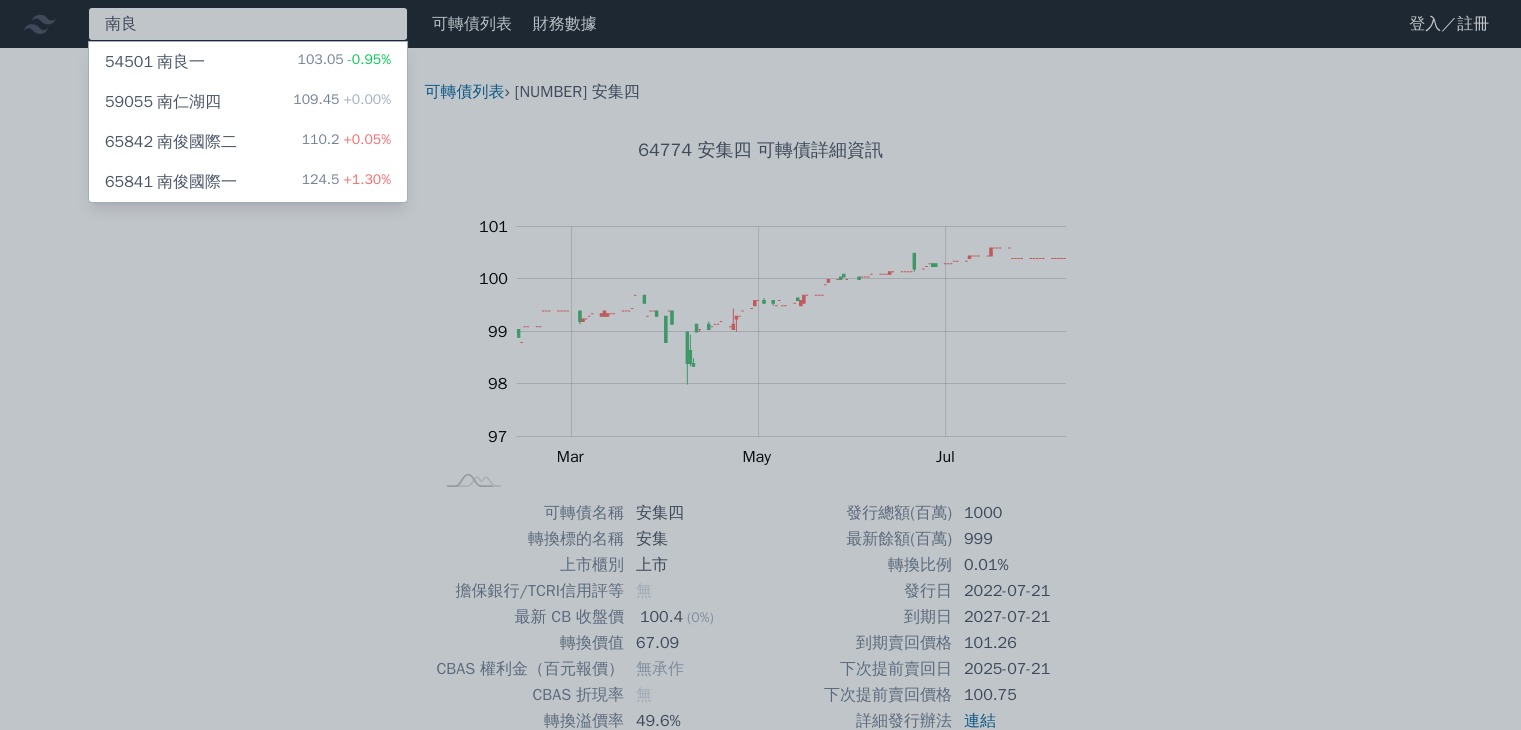 type on "南良" 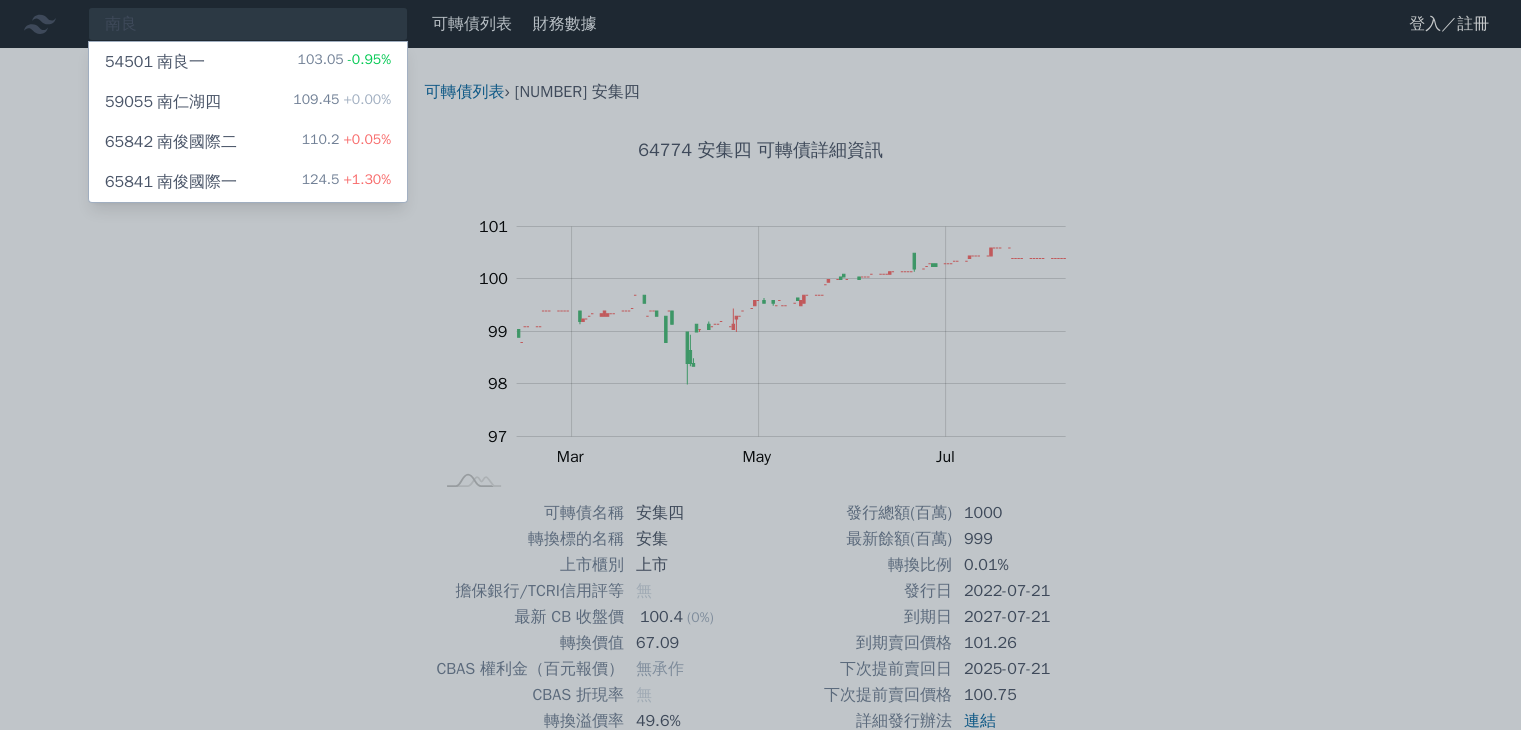 click on "南良
54501 南良一
103.05 -0.95%
59055 南仁湖四
109.45 +0.00%
65842 南俊國際二
110.2 +0.05%
65841 南俊國際一
124.5 +1.30%
可轉債列表
財務數據
可轉債列表
財務數據
登入／註冊
登入／註冊" at bounding box center [760, 463] 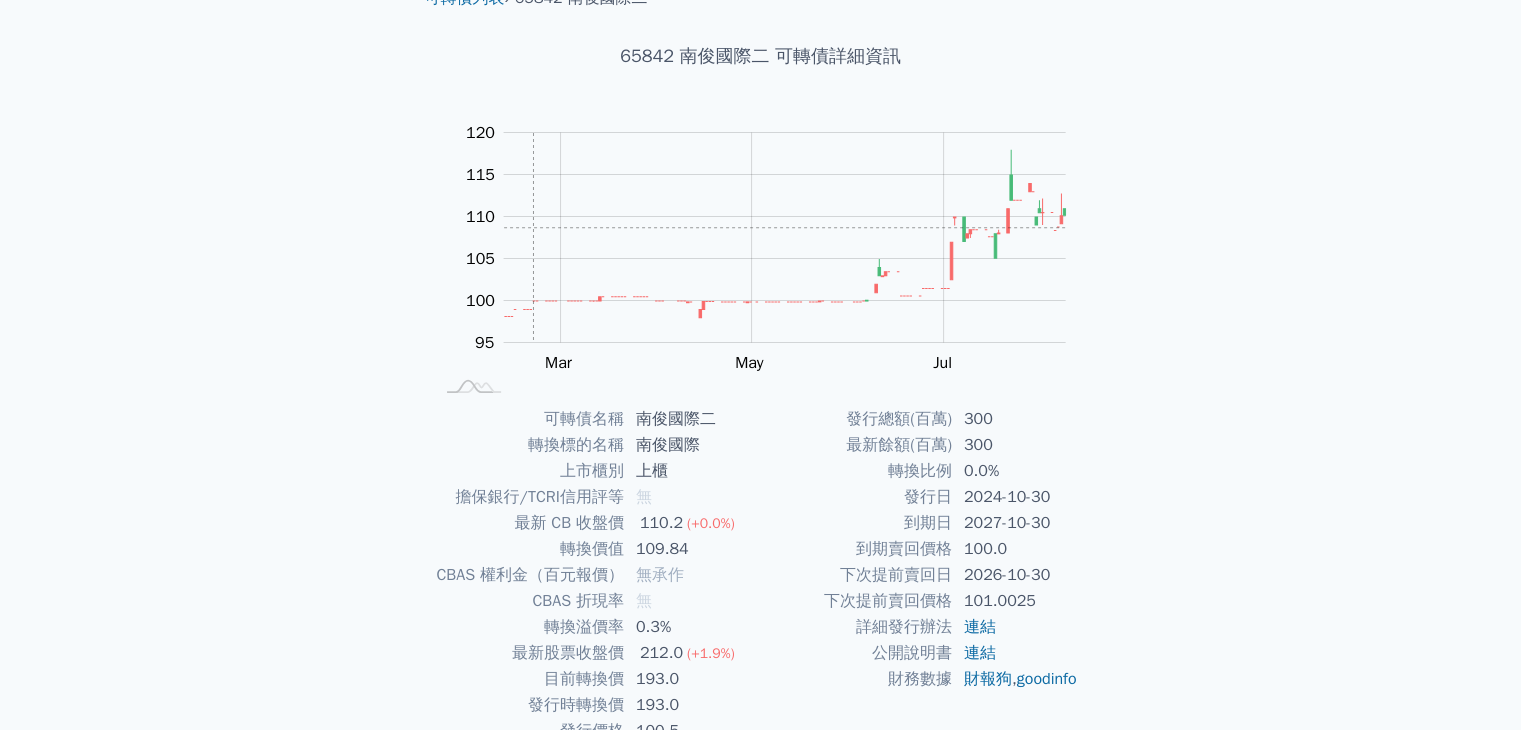 scroll, scrollTop: 0, scrollLeft: 0, axis: both 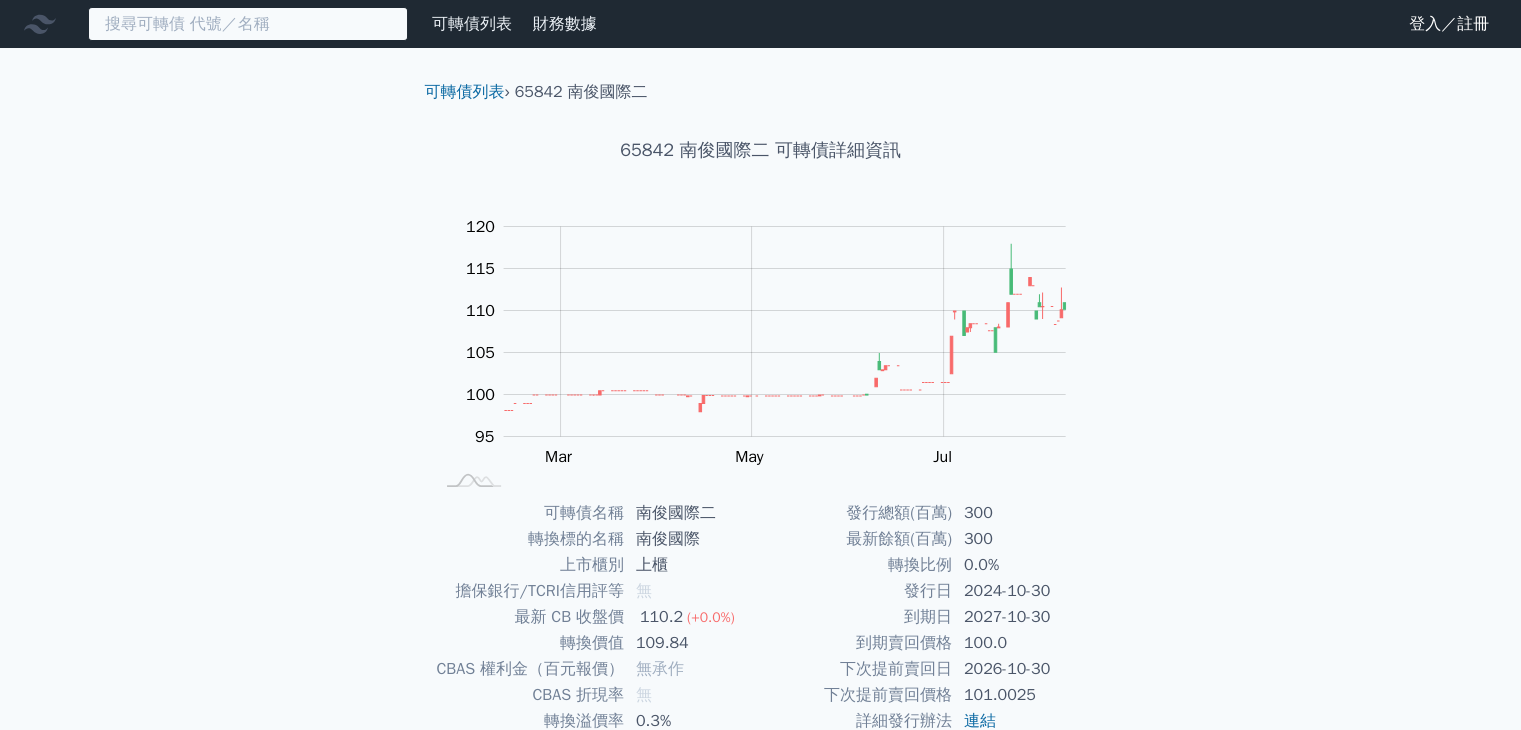 click at bounding box center [248, 24] 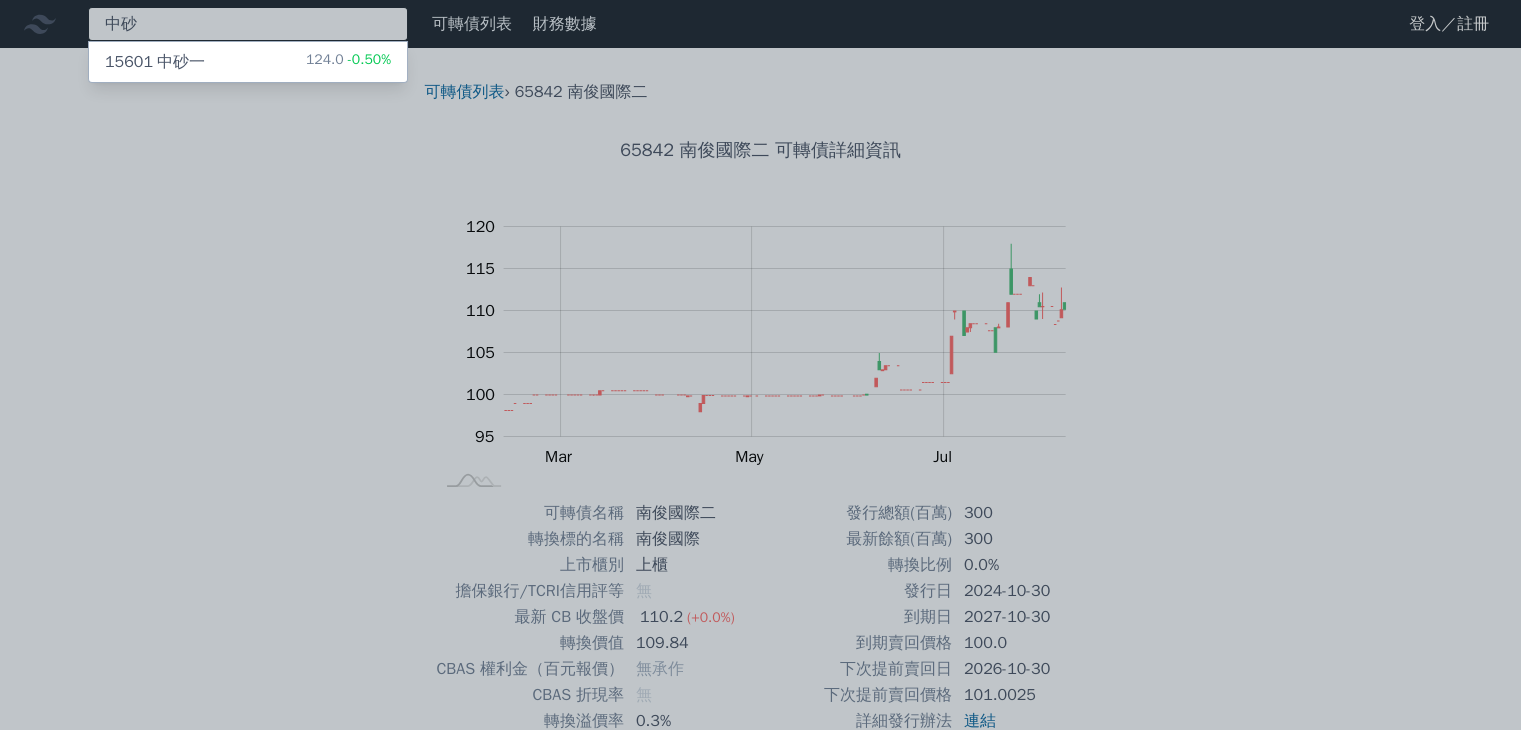 type on "中砂" 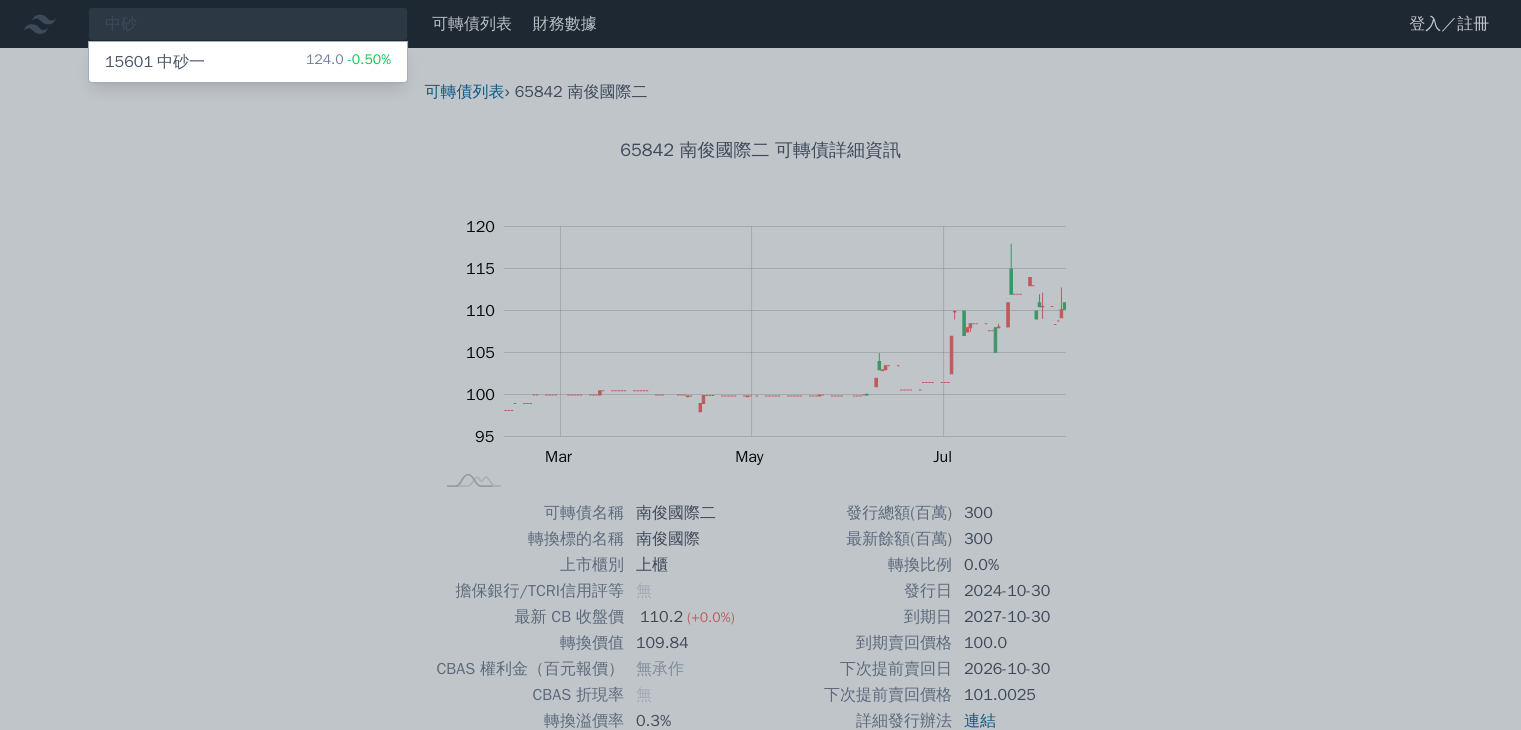 click on "124.0 -0.50%" at bounding box center [348, 62] 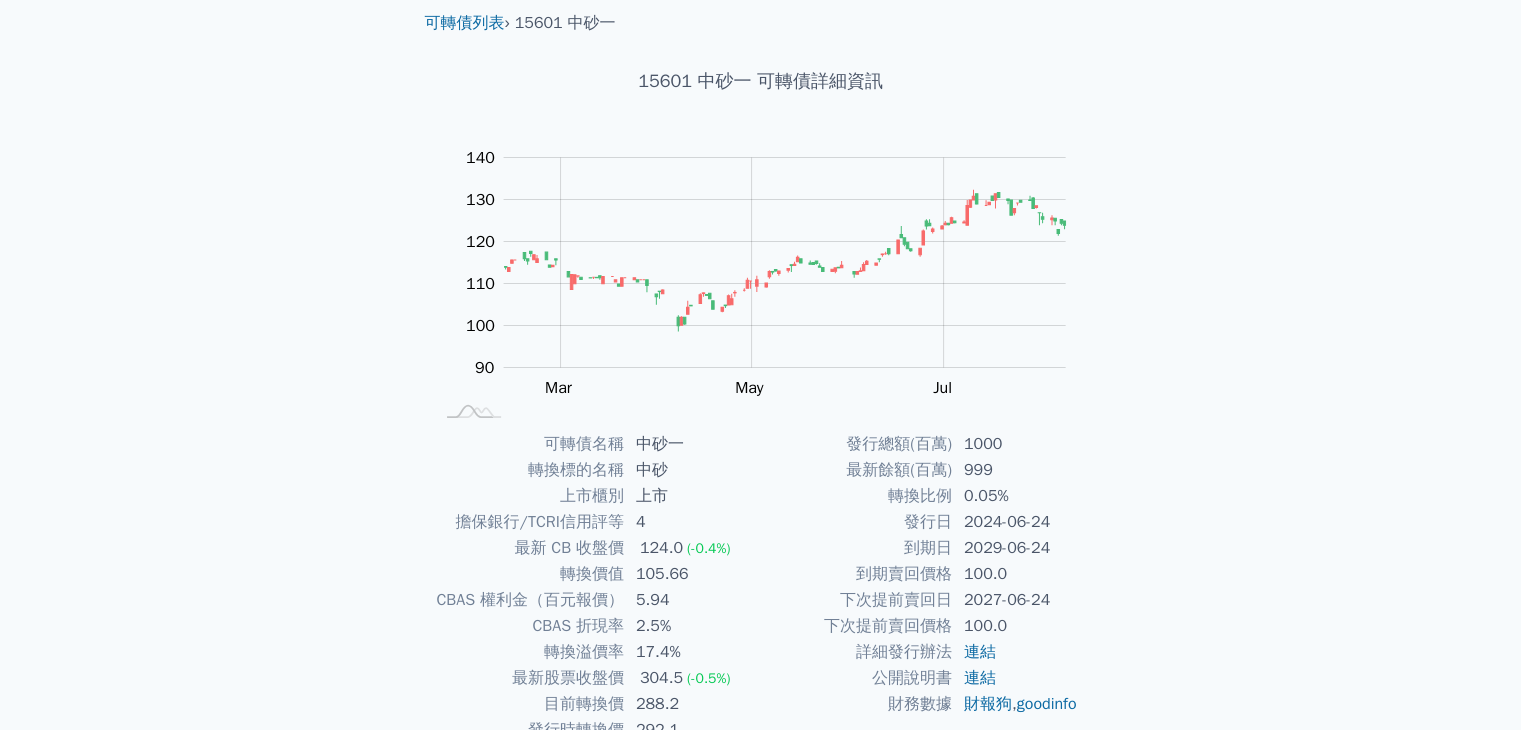 scroll, scrollTop: 0, scrollLeft: 0, axis: both 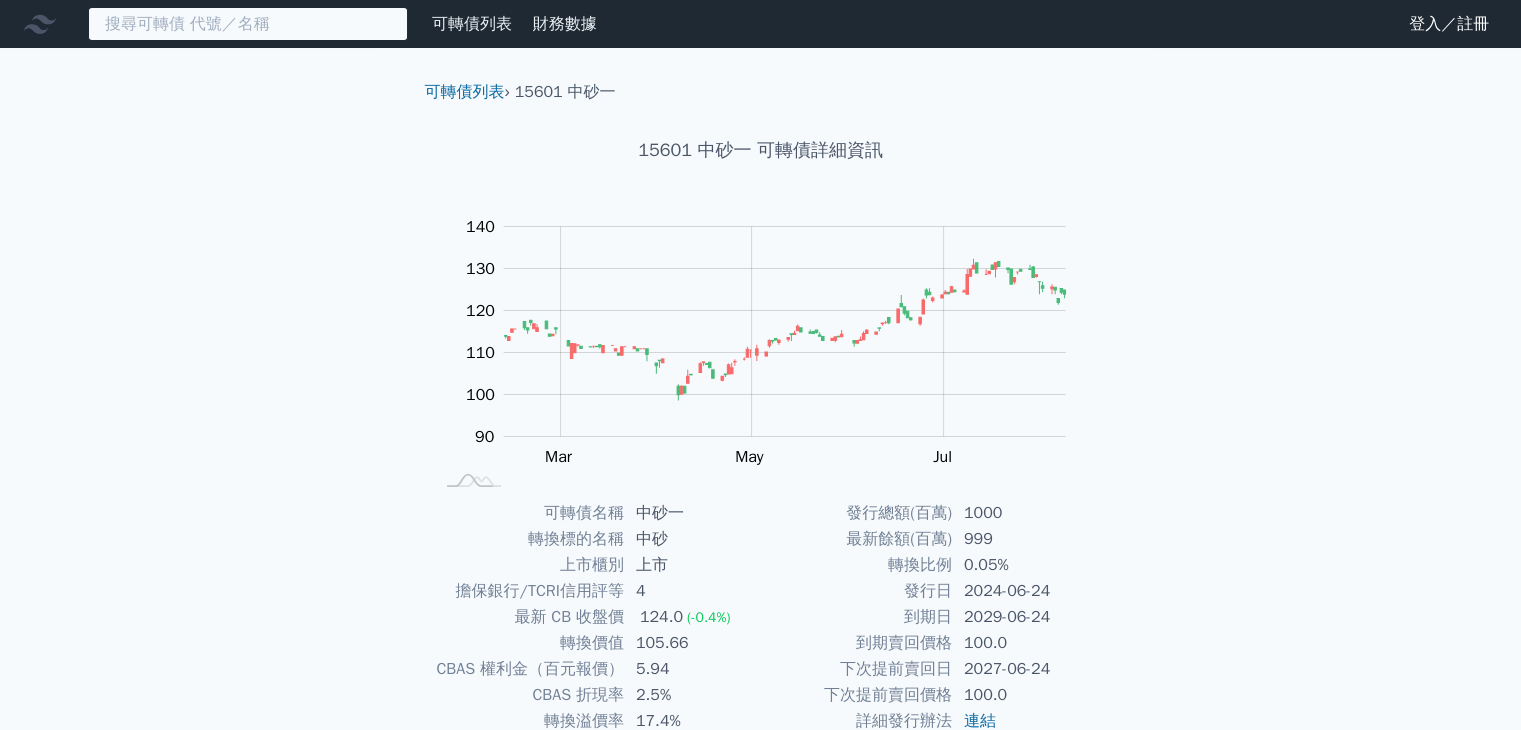 click at bounding box center [248, 24] 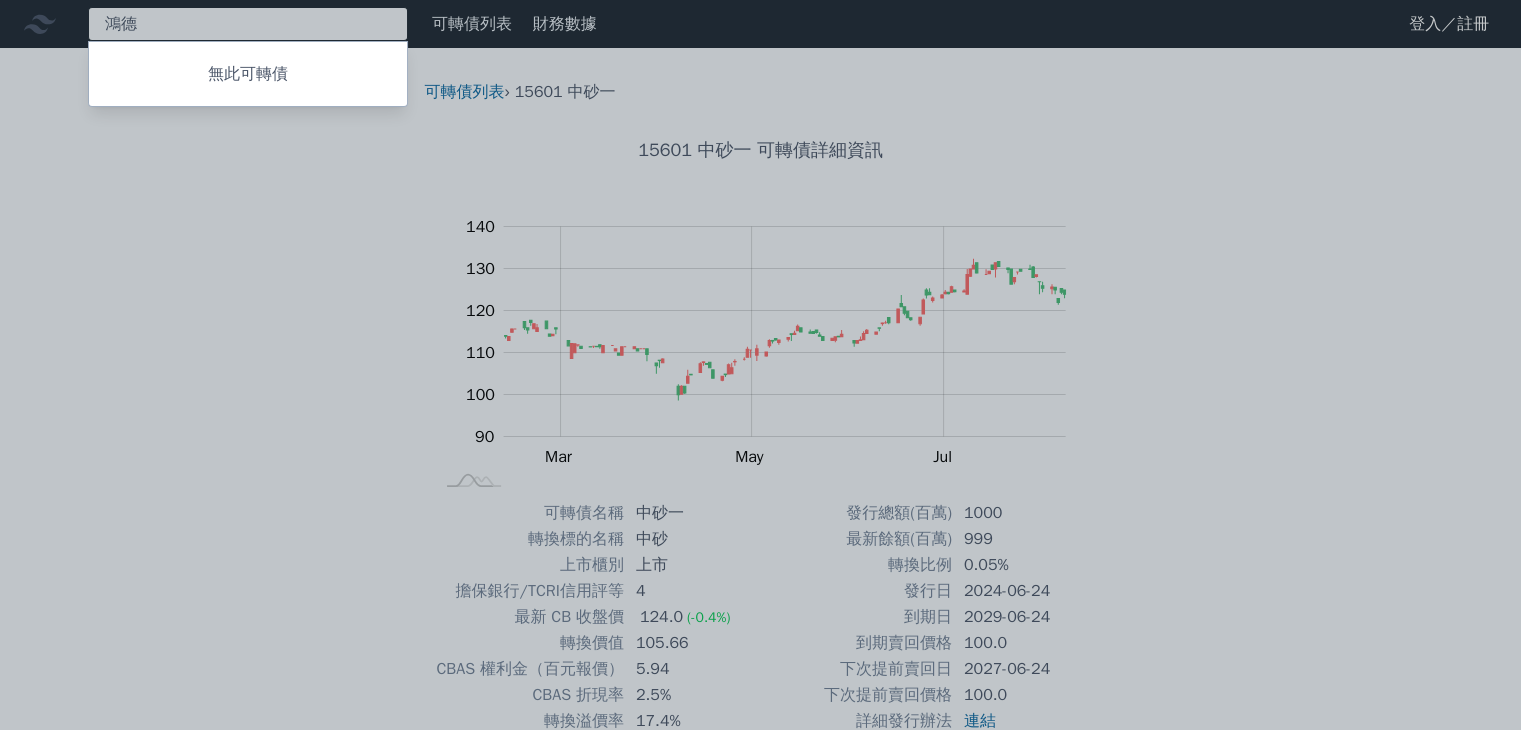 type on "鴻" 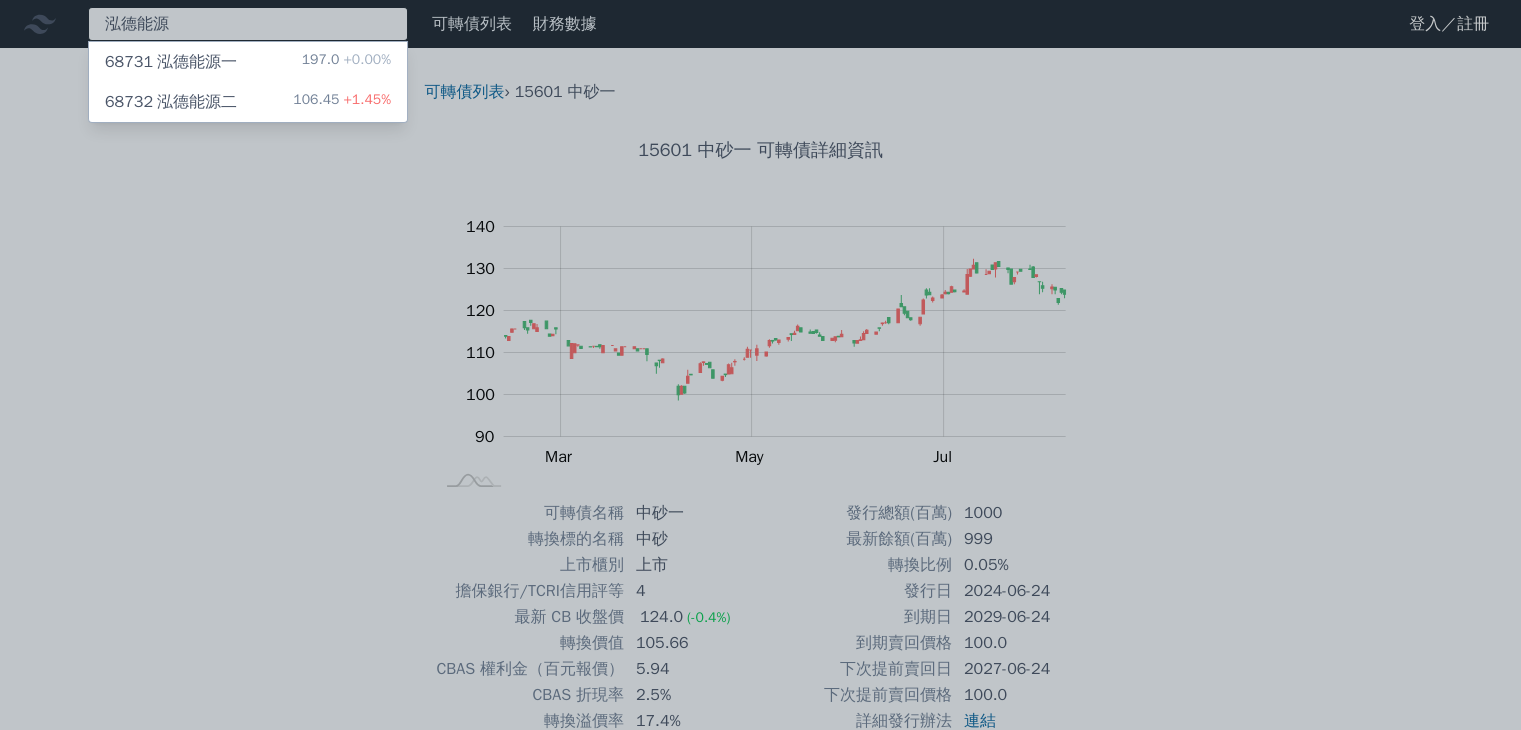 type on "泓德能源" 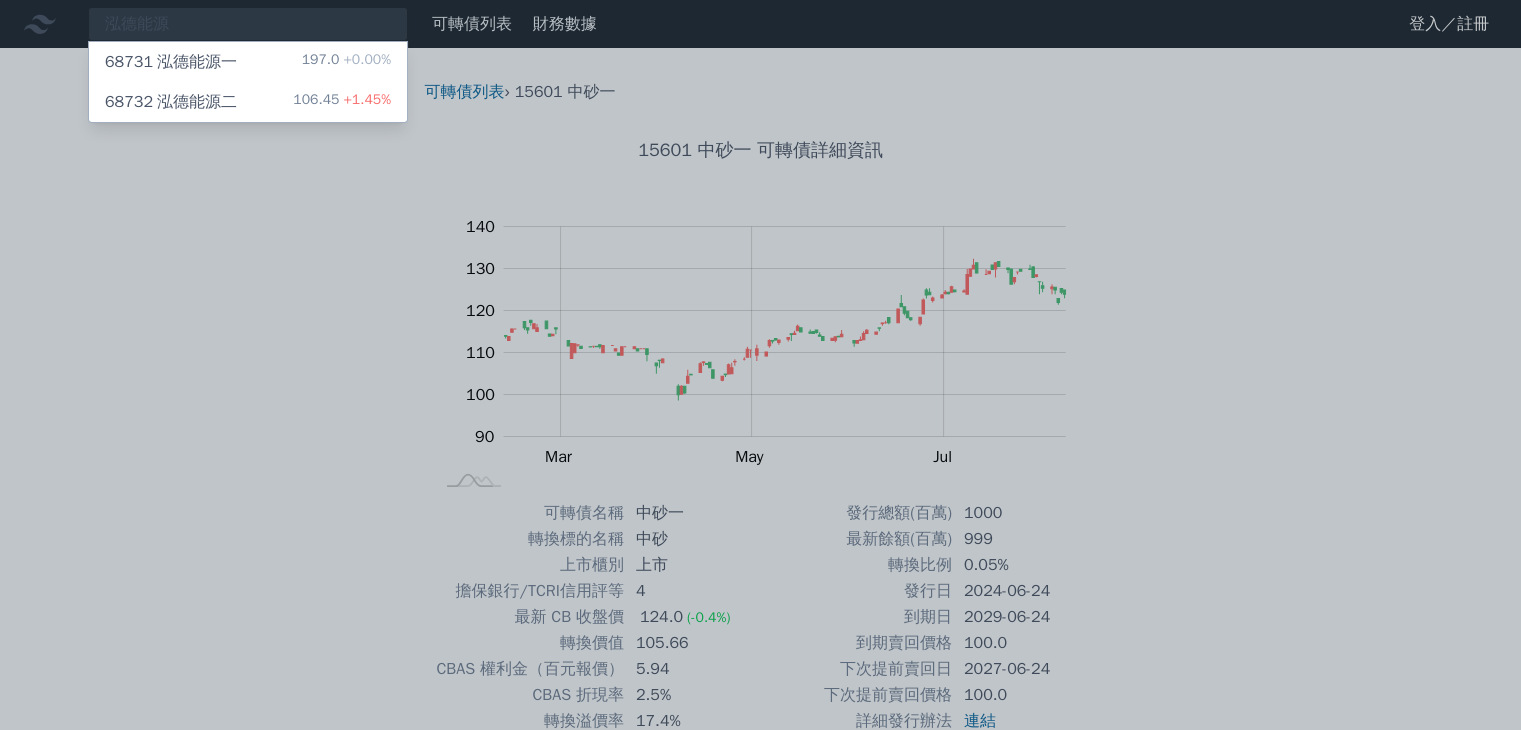 click on "68732 泓德能源二
106.45 +1.45%" at bounding box center [248, 102] 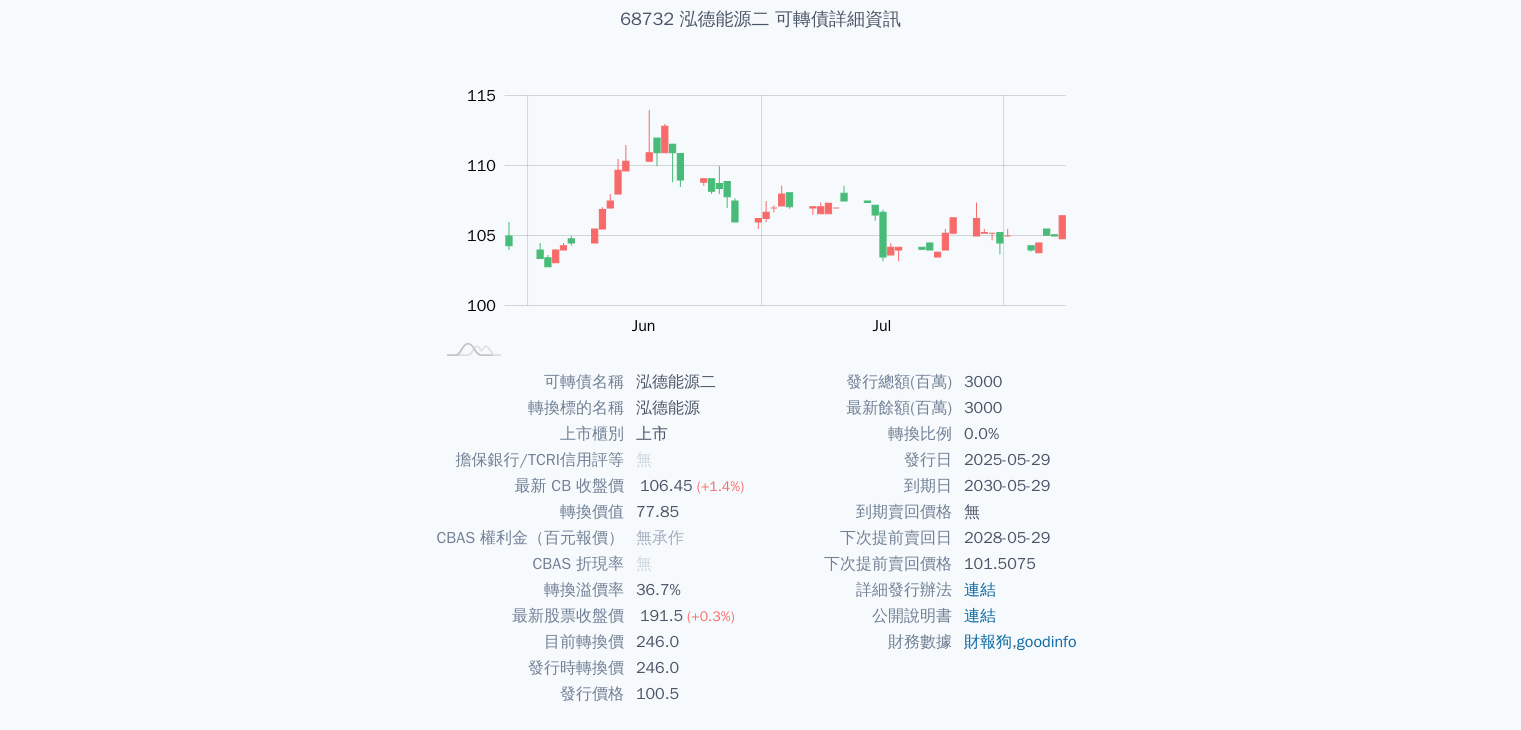 scroll, scrollTop: 96, scrollLeft: 0, axis: vertical 